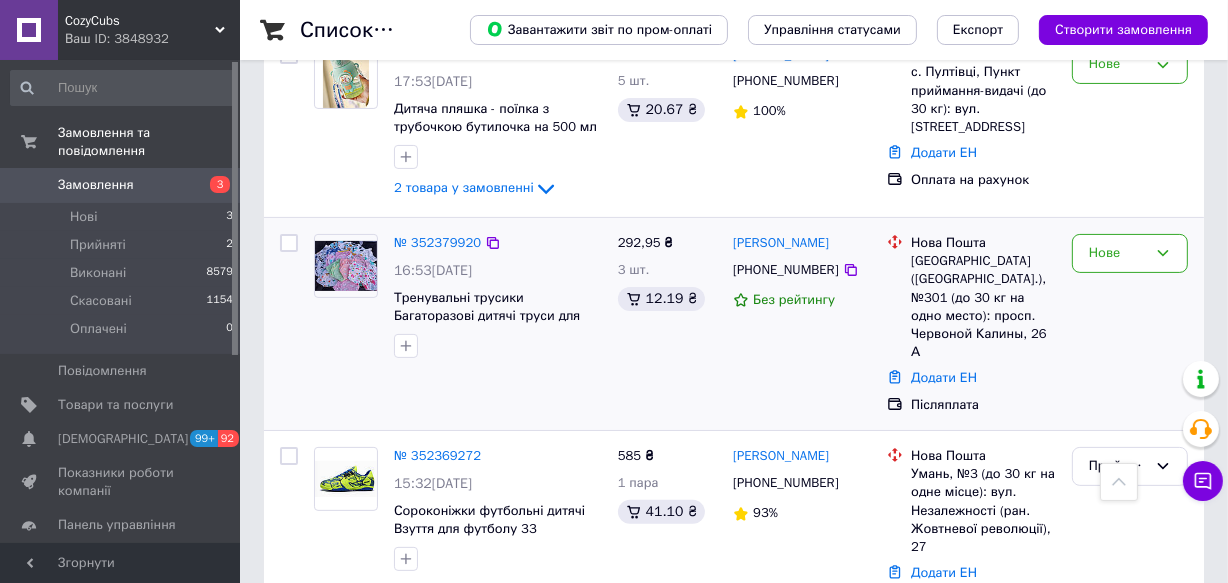 scroll, scrollTop: 181, scrollLeft: 0, axis: vertical 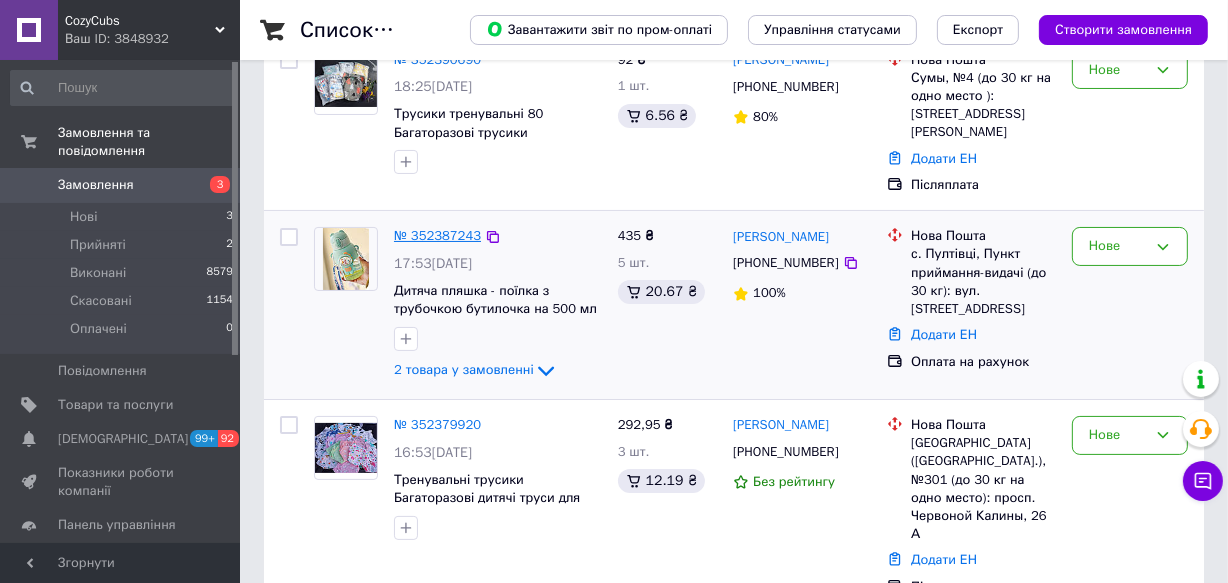 click on "№ 352387243" at bounding box center [437, 235] 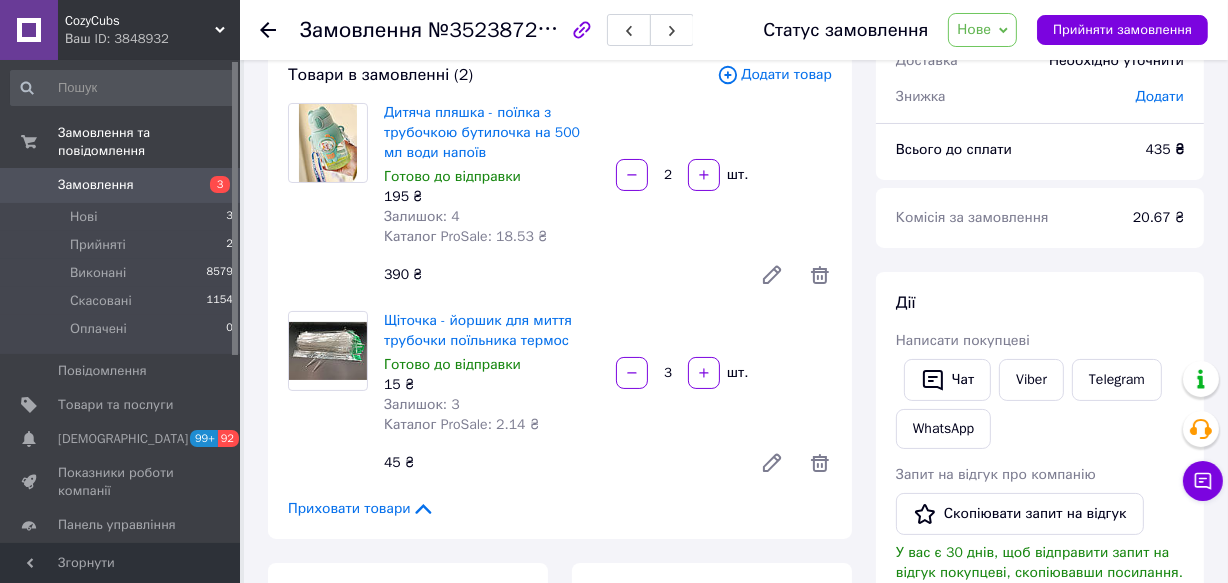 scroll, scrollTop: 90, scrollLeft: 0, axis: vertical 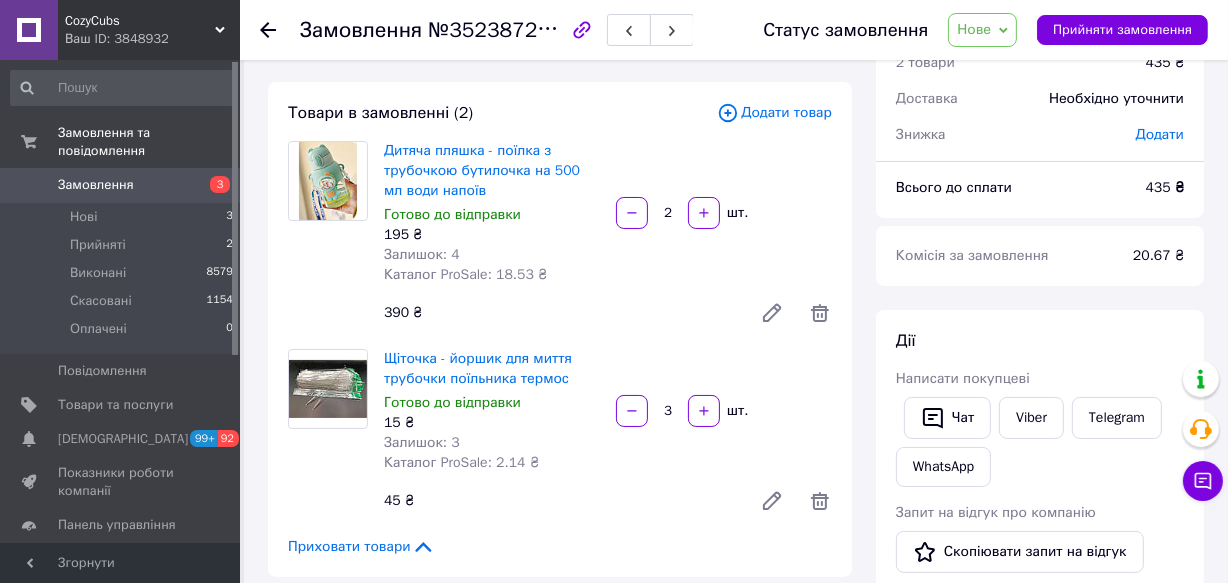 click on "Додати товар" at bounding box center [774, 113] 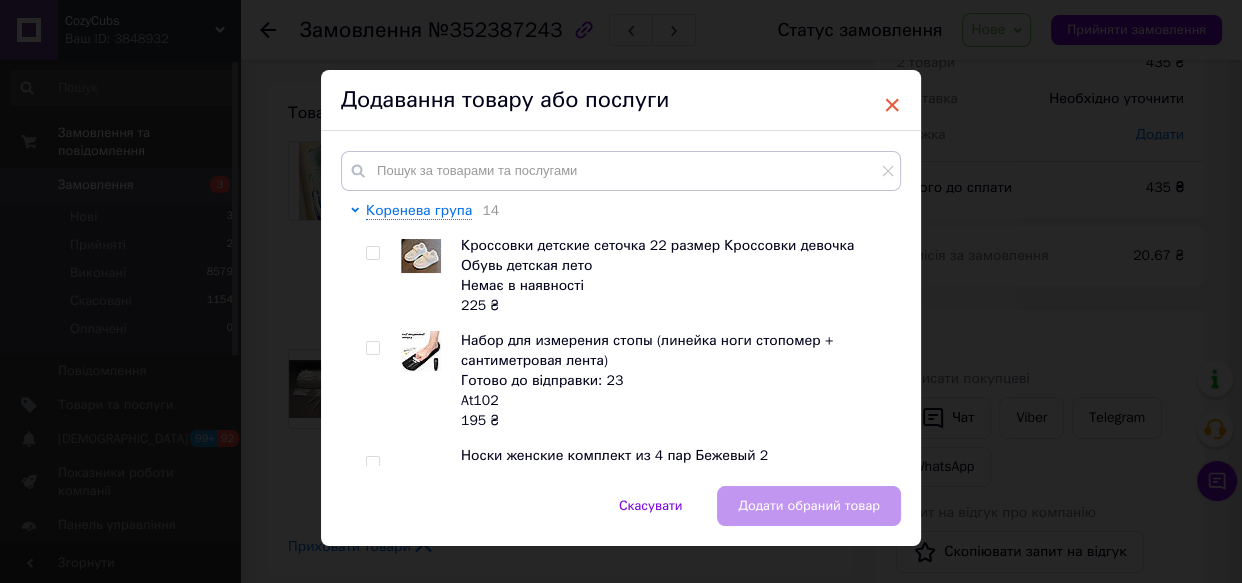 click on "×" at bounding box center [892, 105] 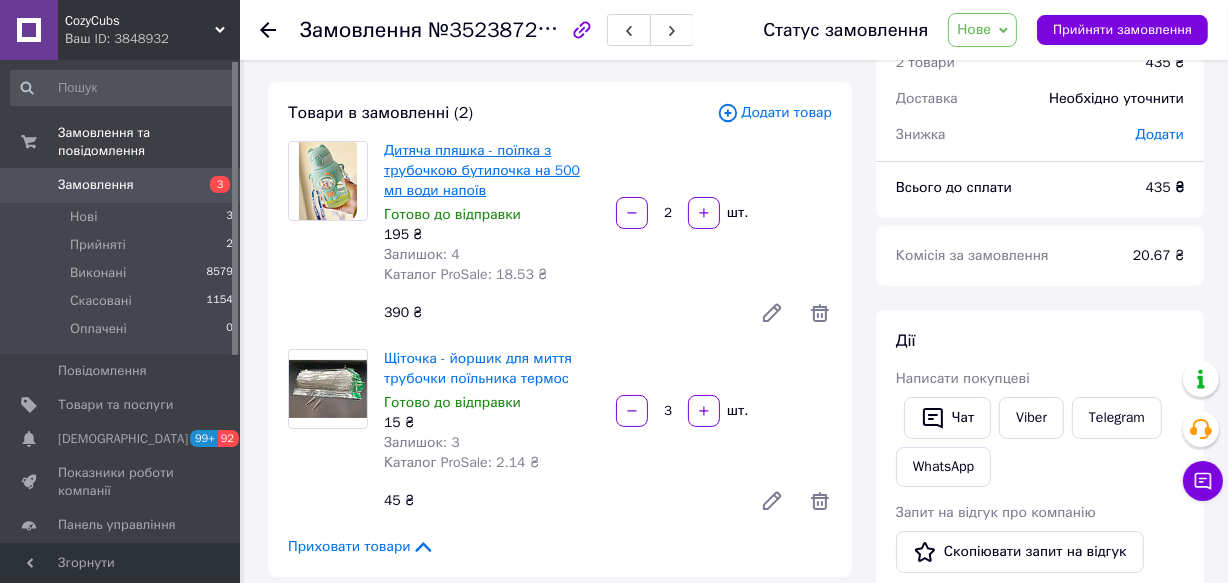 drag, startPoint x: 380, startPoint y: 145, endPoint x: 421, endPoint y: 160, distance: 43.65776 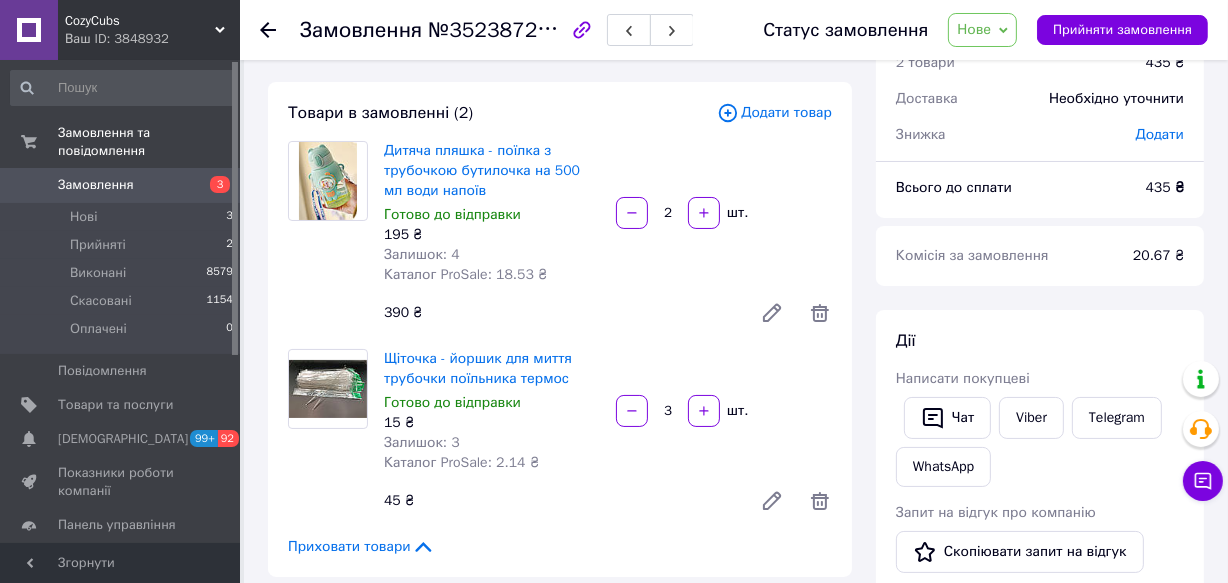 drag, startPoint x: 421, startPoint y: 160, endPoint x: 383, endPoint y: 135, distance: 45.486263 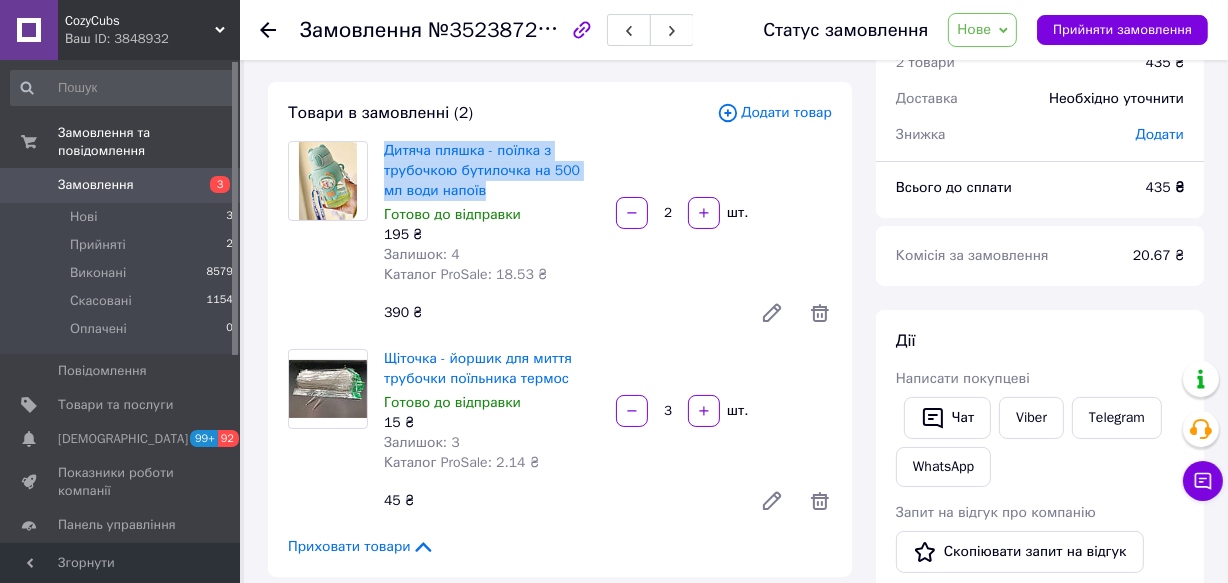 drag, startPoint x: 463, startPoint y: 183, endPoint x: 510, endPoint y: 199, distance: 49.648766 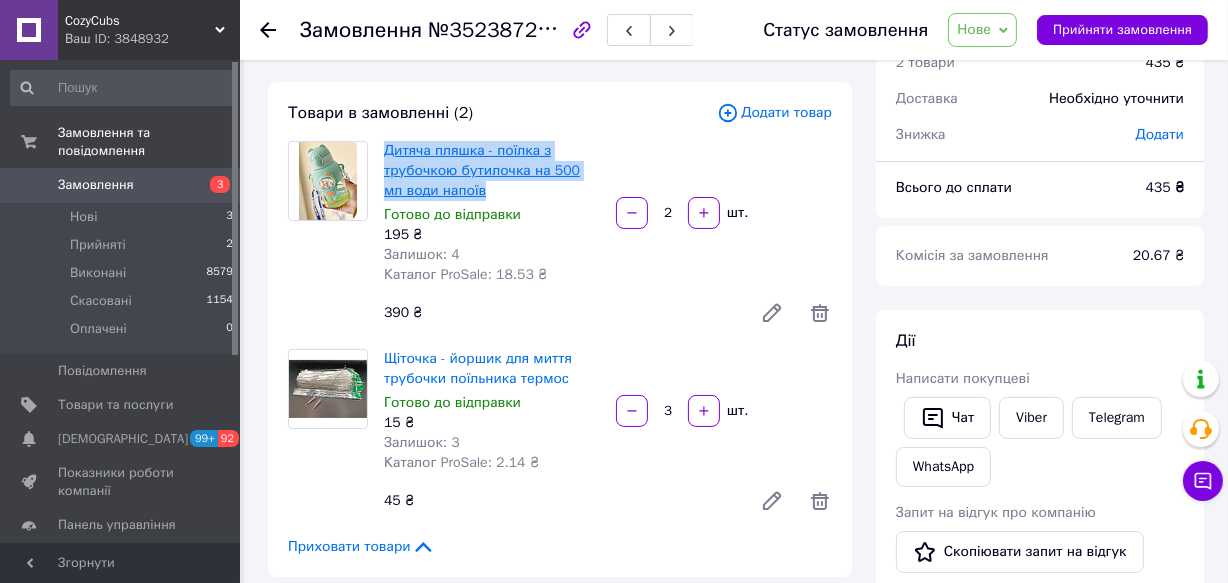 copy on "Дитяча пляшка - поїлка з трубочкою бутилочка на 500 мл води напоїв" 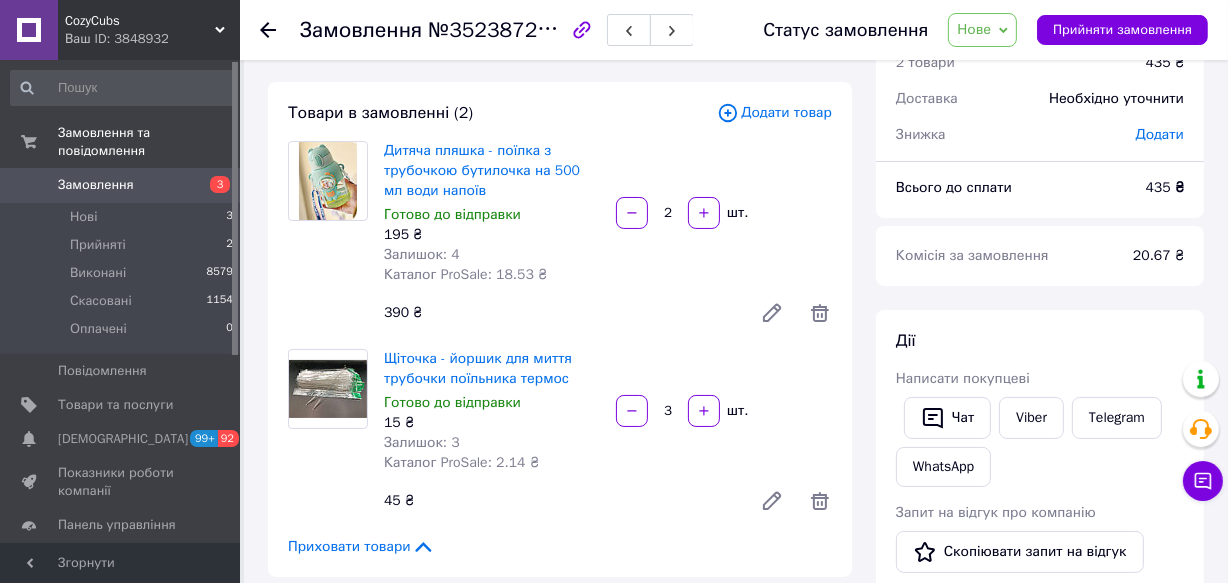 click 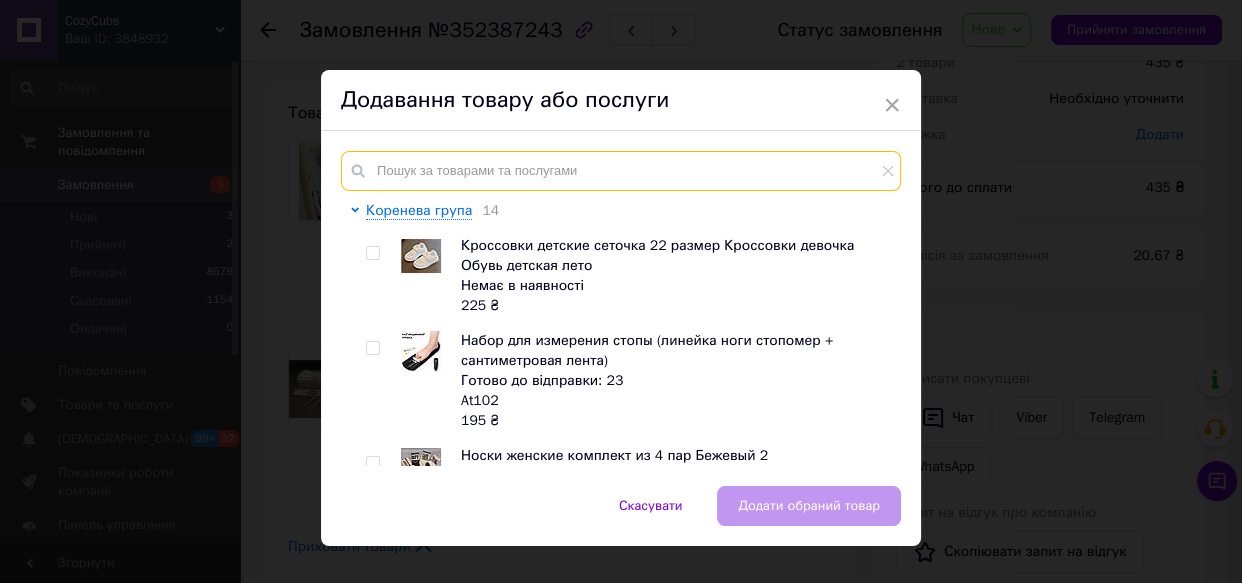 click at bounding box center [621, 171] 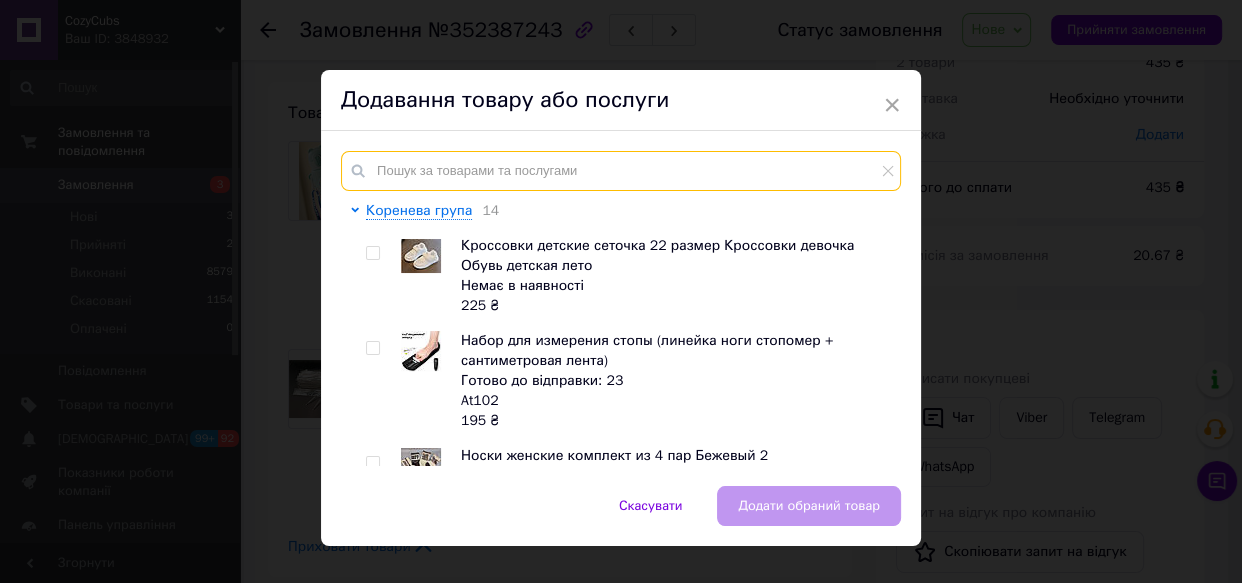 paste on "Дитяча пляшка - поїлка з трубочкою бутилочка на 500 мл води напоїв" 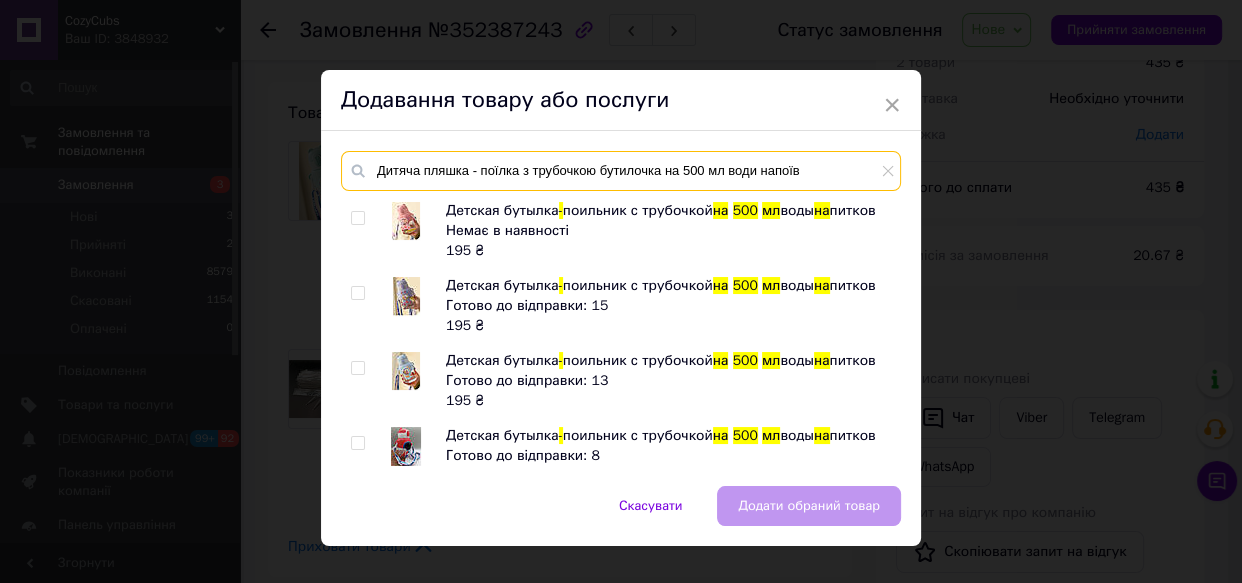 type on "Дитяча пляшка - поїлка з трубочкою бутилочка на 500 мл води напоїв" 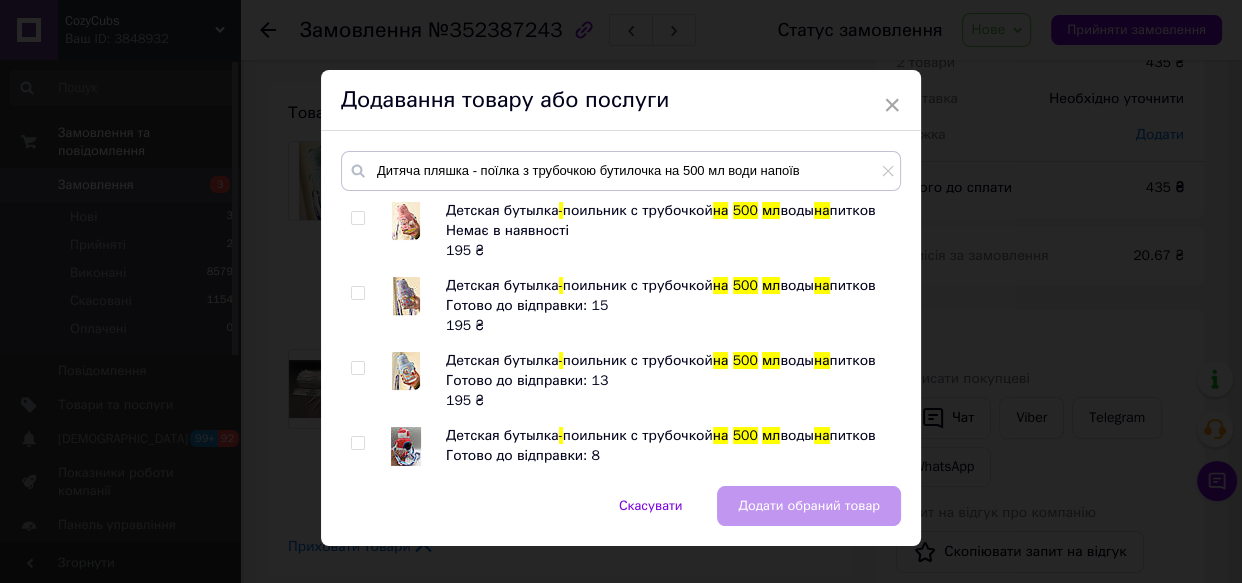 click at bounding box center [361, 306] 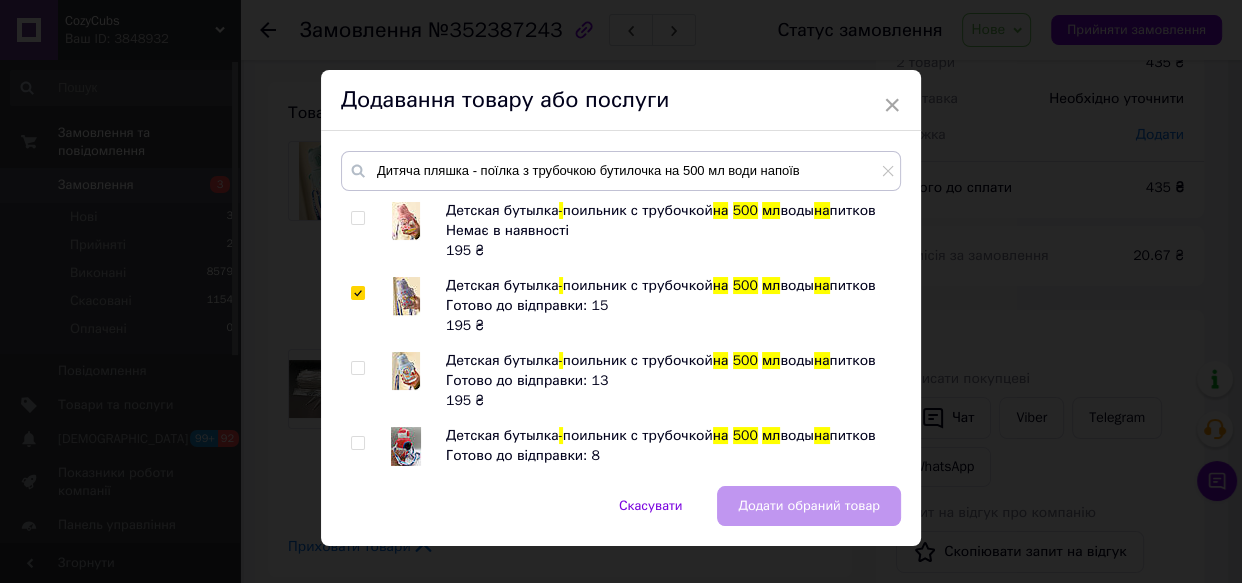 checkbox on "true" 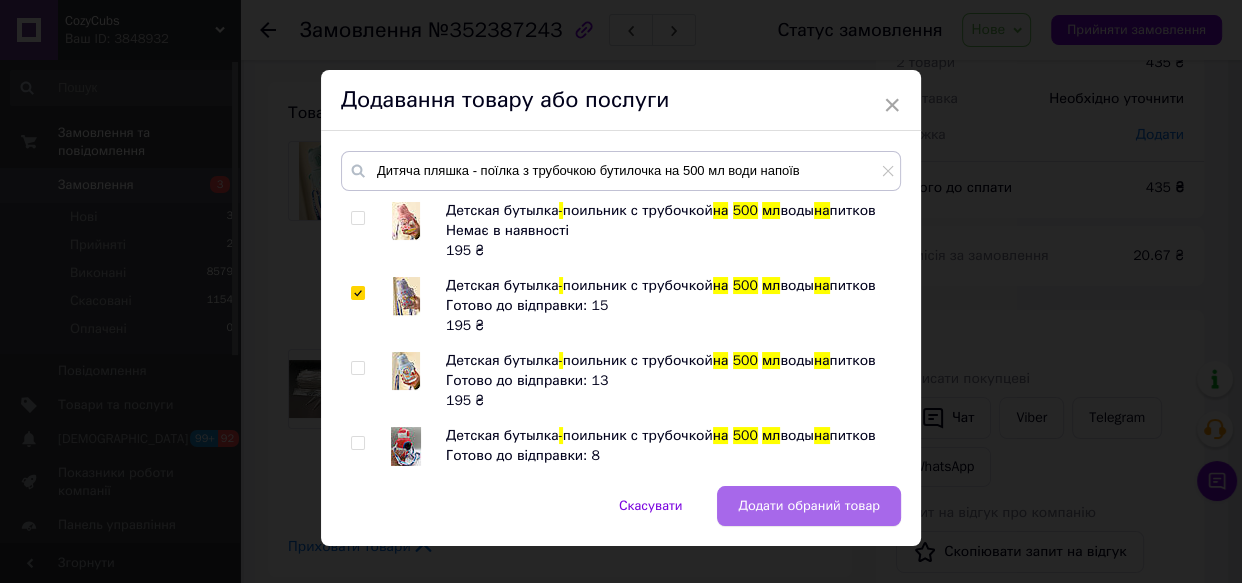 click on "Додати обраний товар" at bounding box center [809, 506] 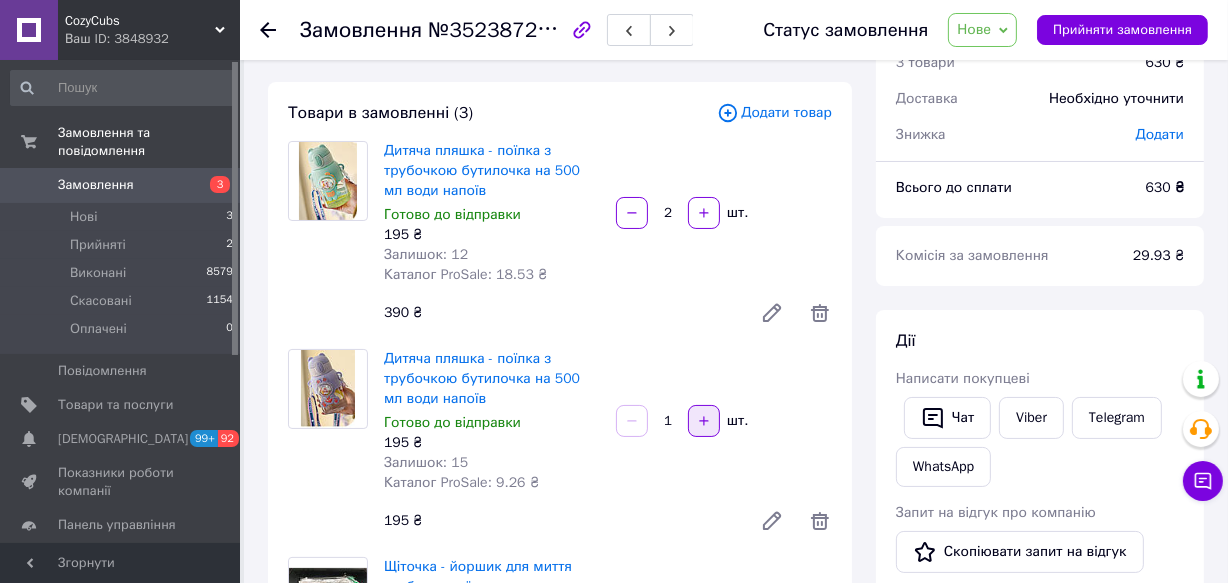 click 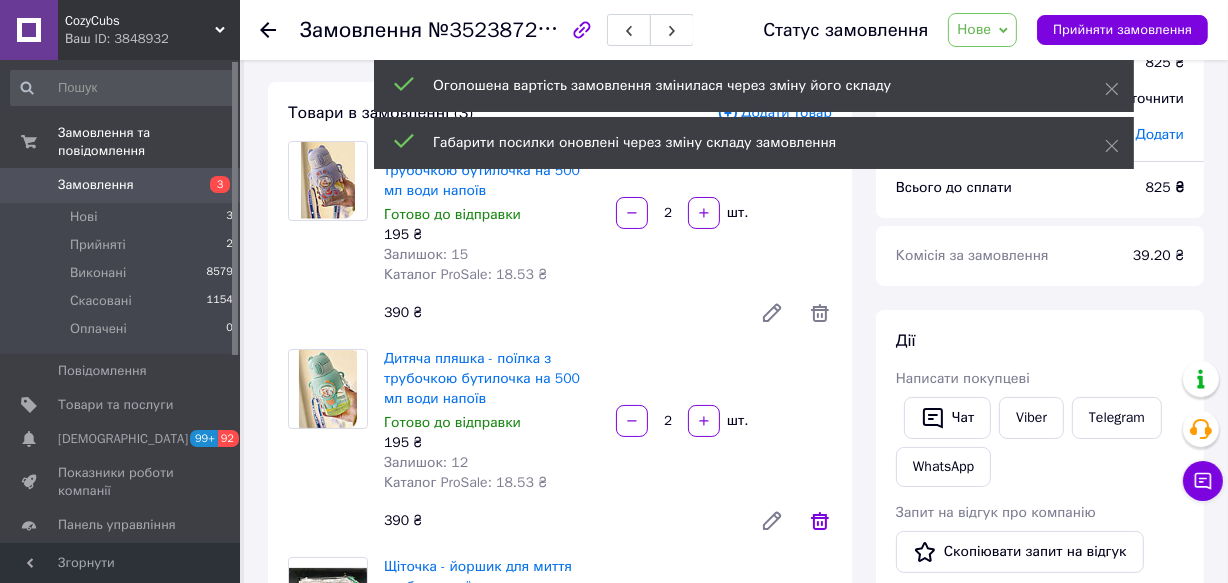 click 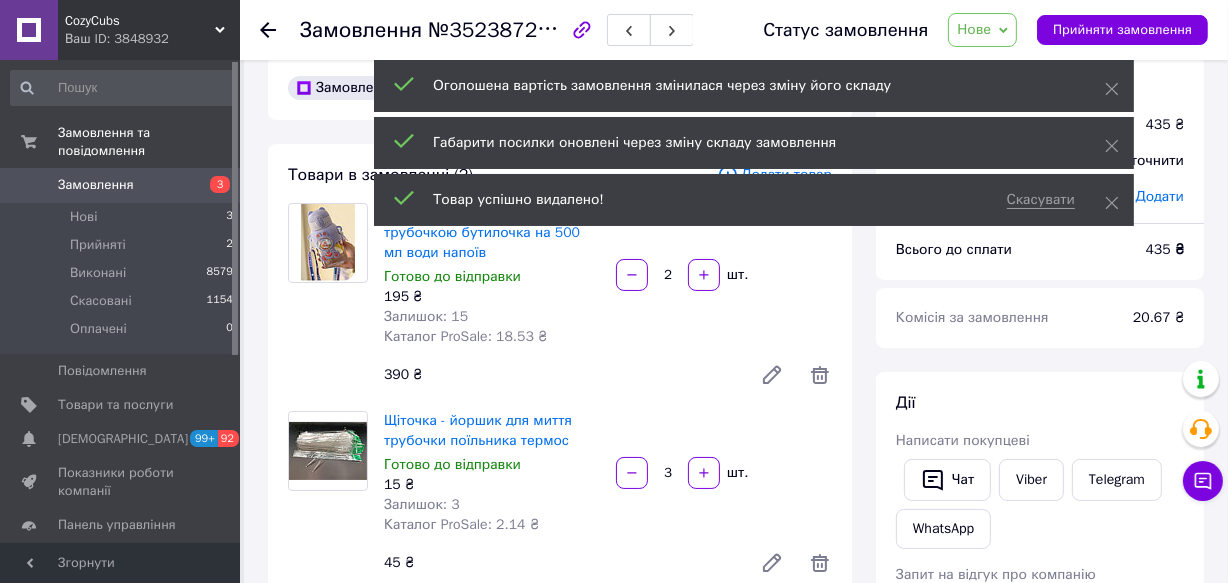 scroll, scrollTop: 0, scrollLeft: 0, axis: both 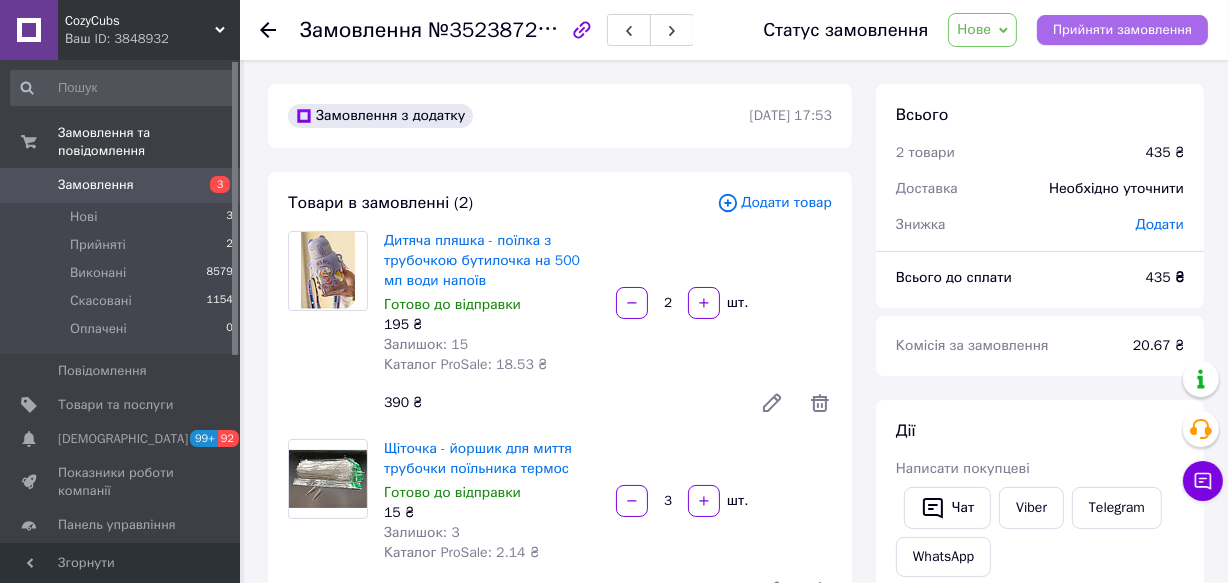 click on "Прийняти замовлення" at bounding box center (1122, 30) 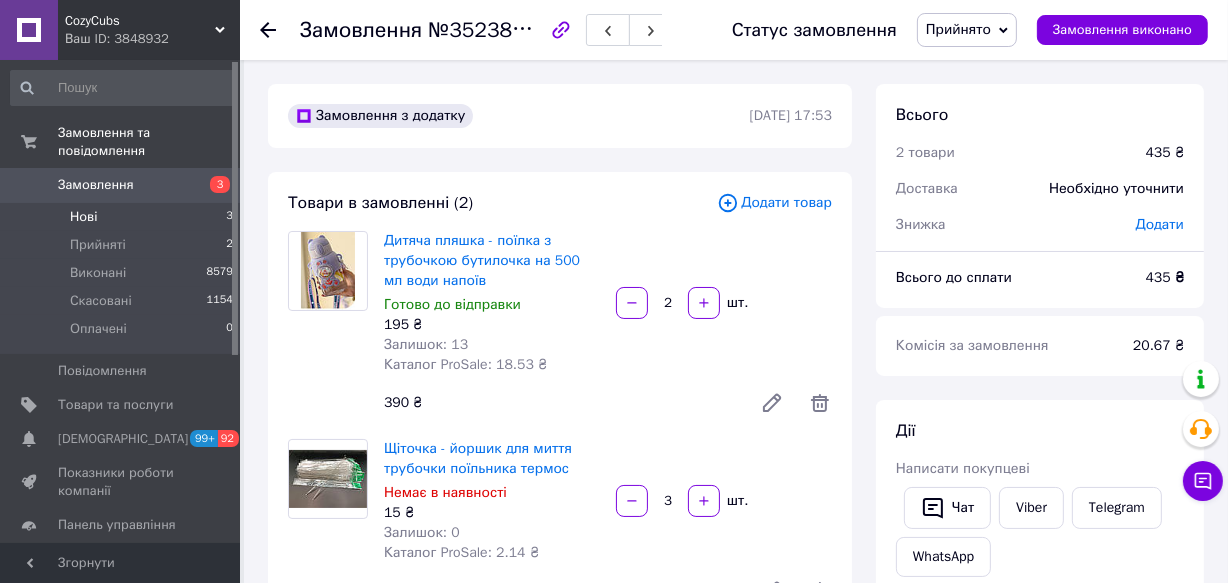 click on "Нові 3" at bounding box center (122, 217) 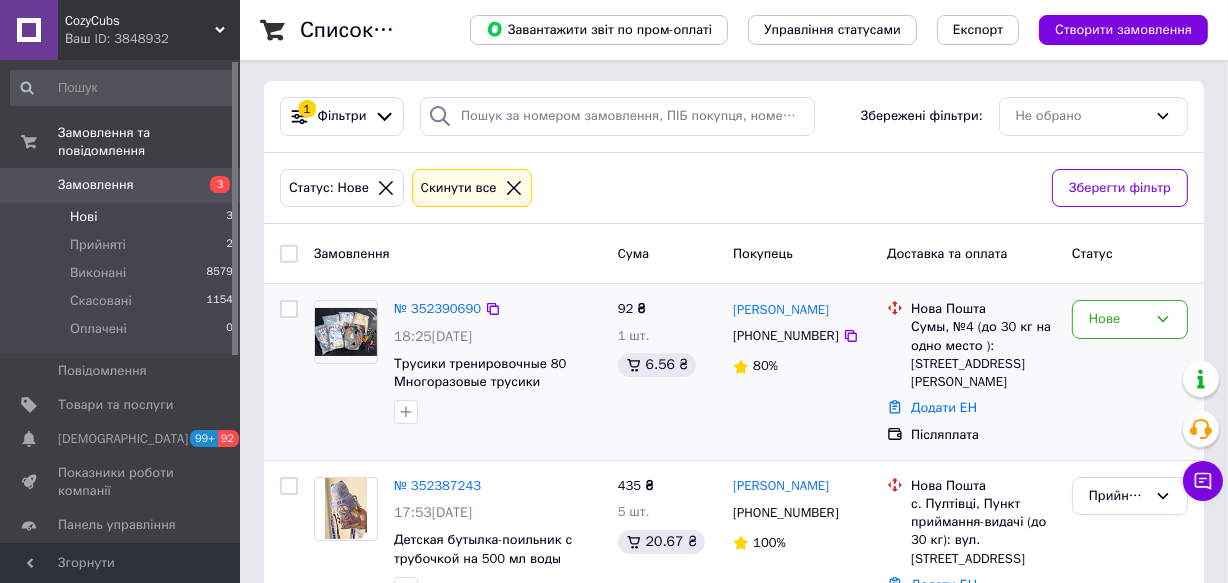 scroll, scrollTop: 0, scrollLeft: 0, axis: both 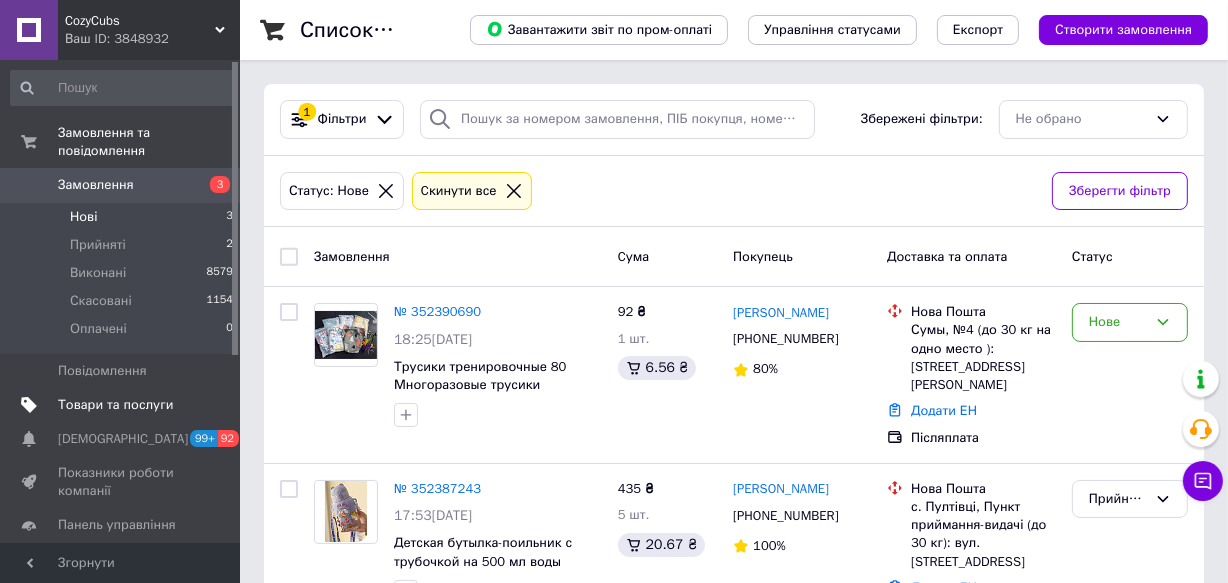 click on "Товари та послуги" at bounding box center [115, 405] 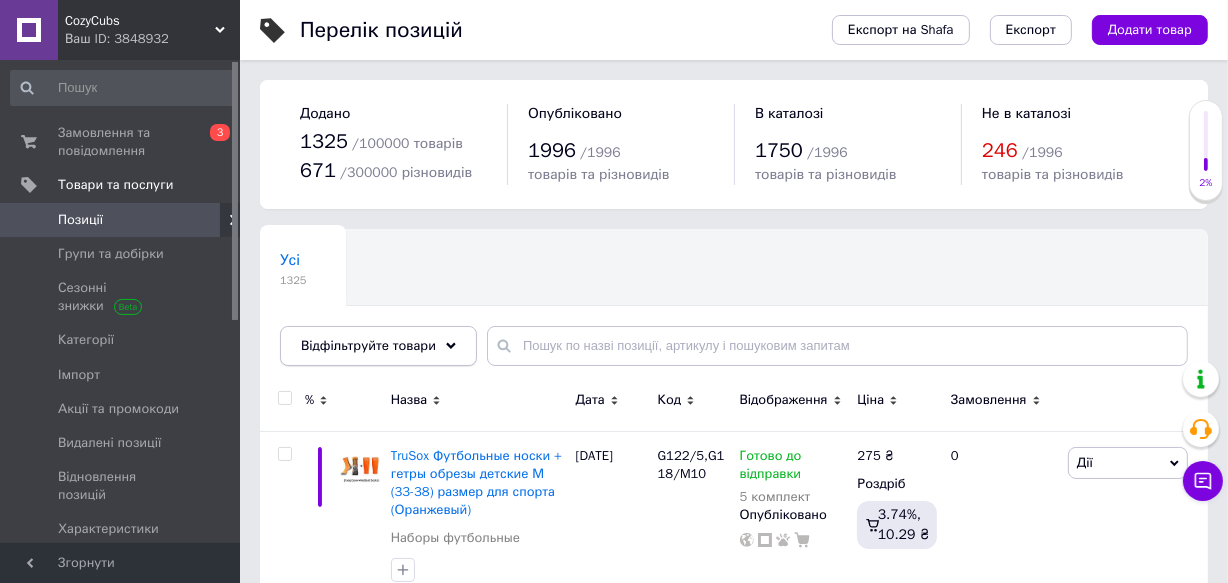 click on "Відфільтруйте товари" at bounding box center (378, 346) 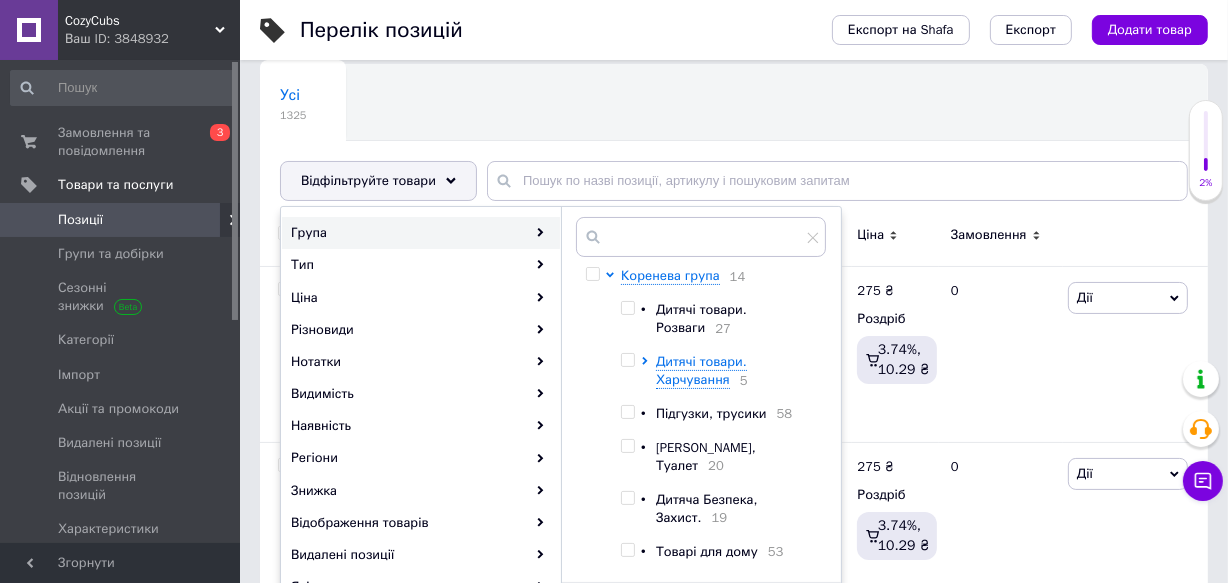 scroll, scrollTop: 181, scrollLeft: 0, axis: vertical 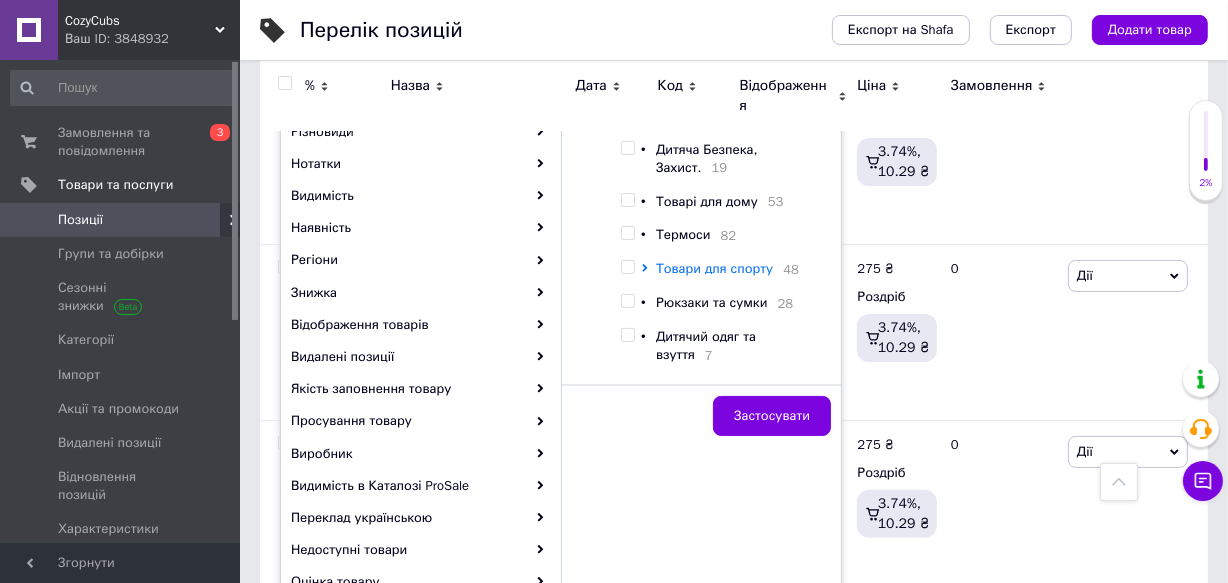 click on "Товари для спорту" at bounding box center (714, 268) 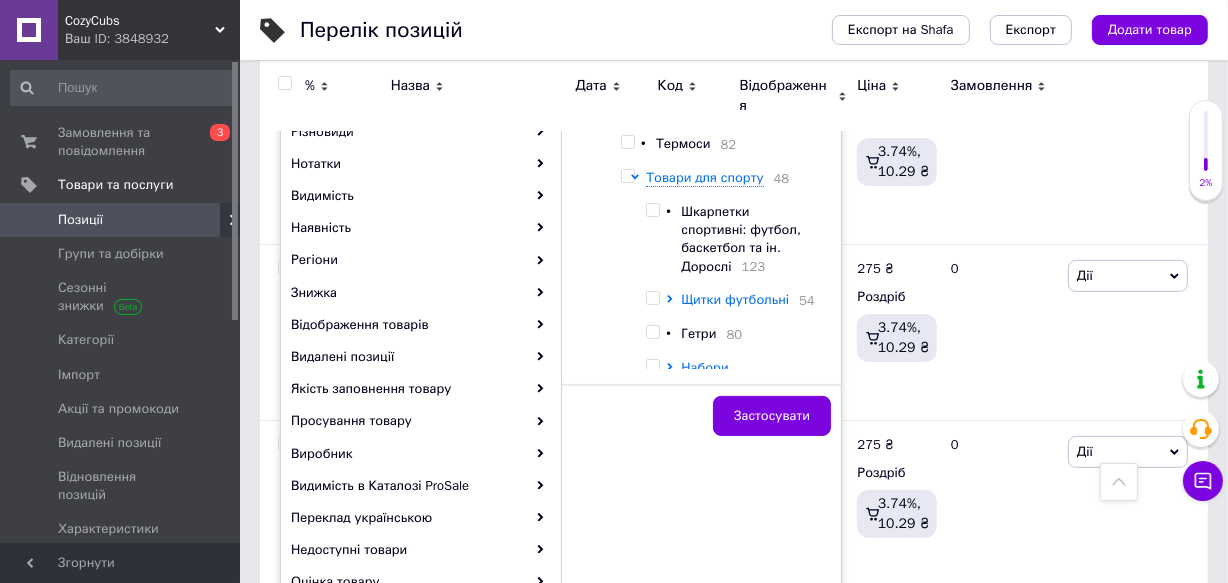 scroll, scrollTop: 425, scrollLeft: 0, axis: vertical 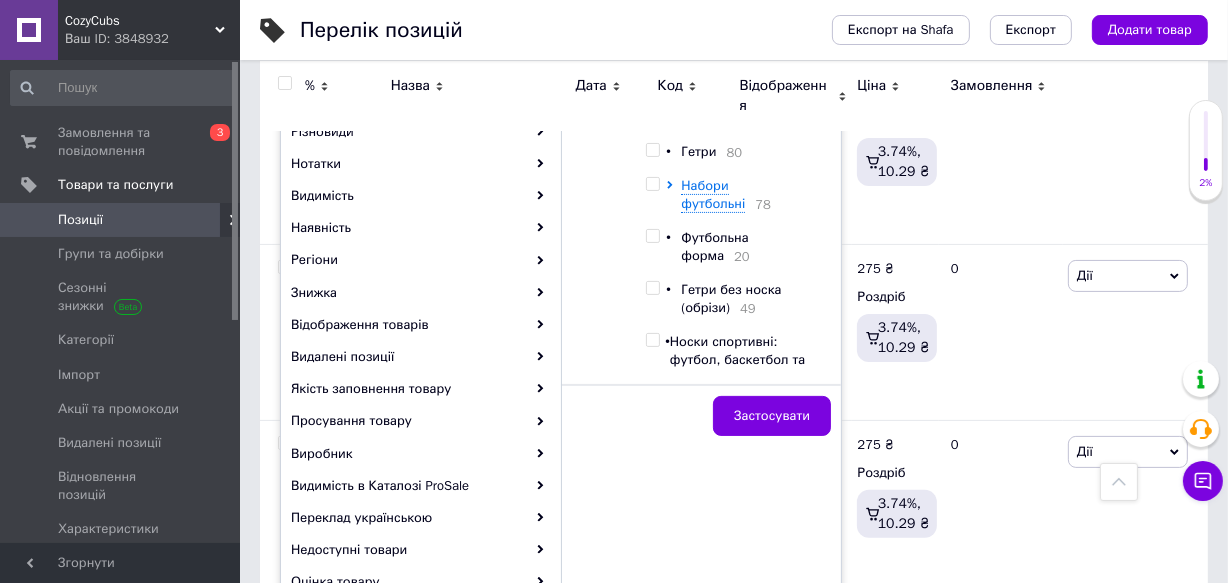 click on "Набори футбольні" at bounding box center (713, 194) 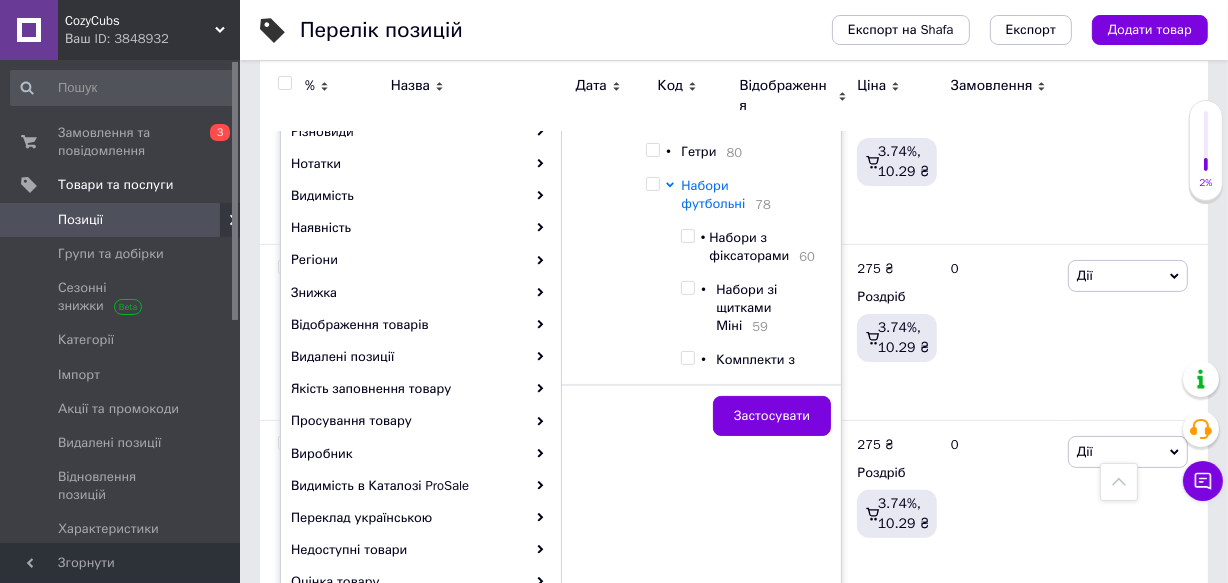drag, startPoint x: 666, startPoint y: 188, endPoint x: 707, endPoint y: 204, distance: 44.011364 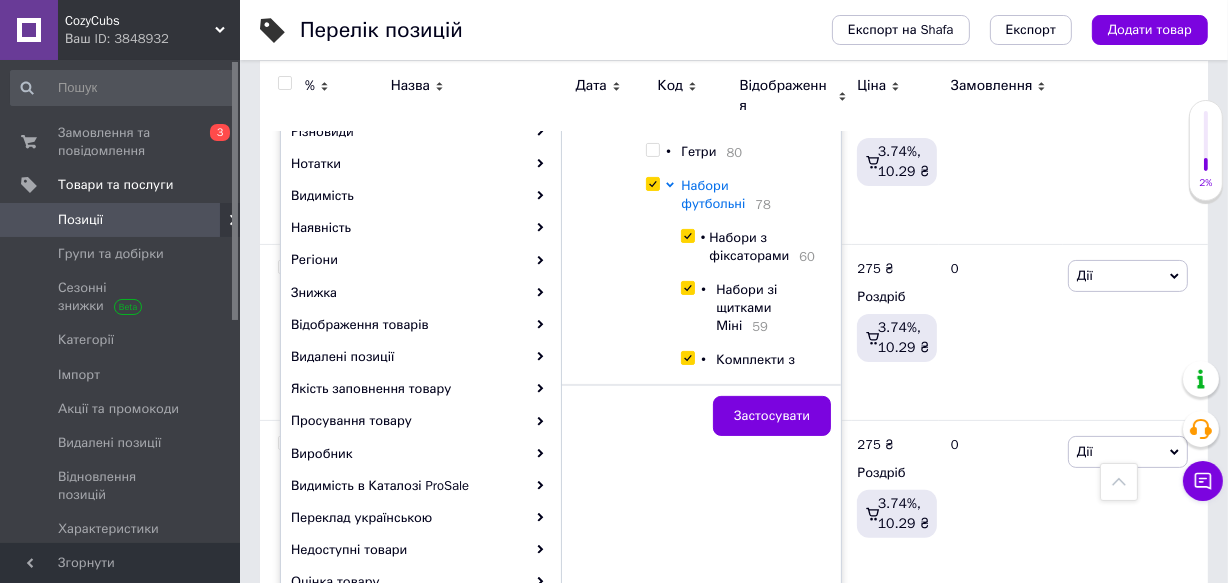 checkbox on "true" 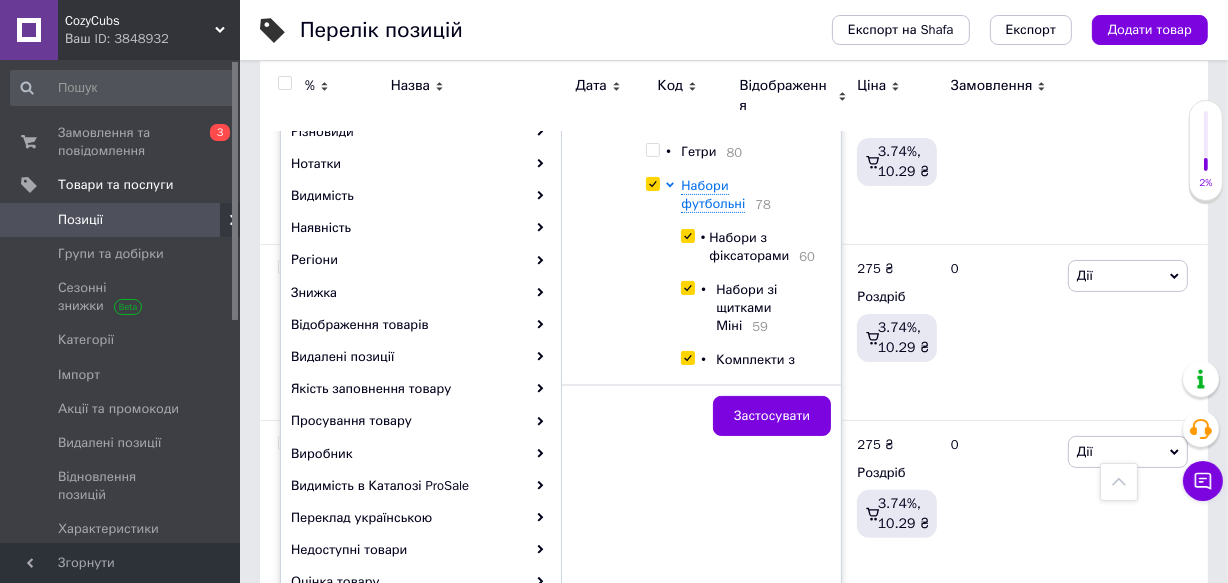 click at bounding box center [687, 236] 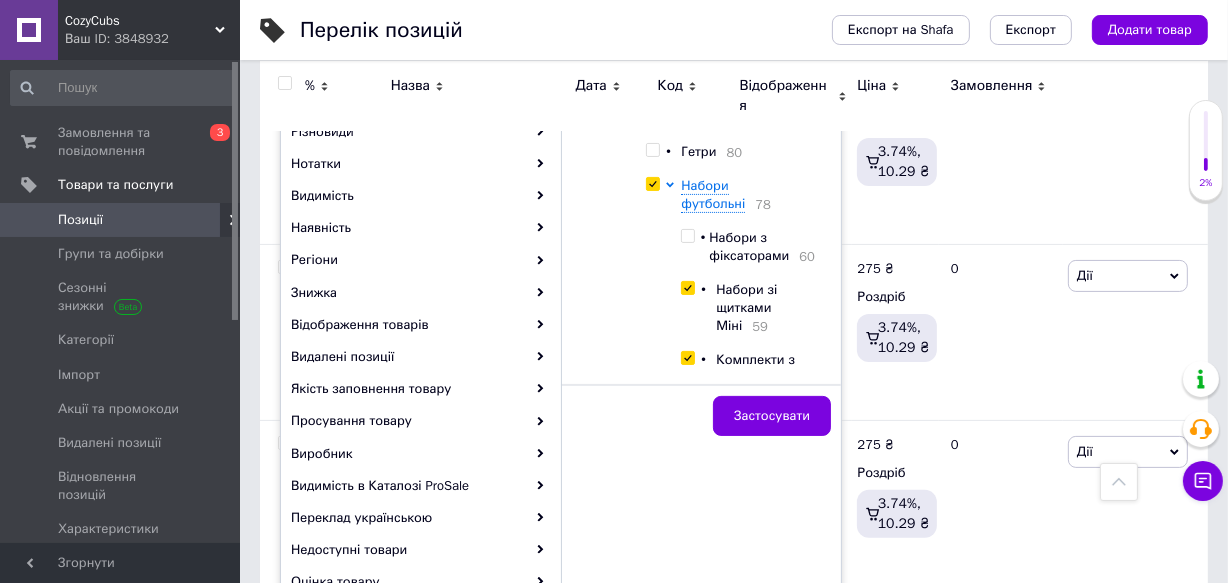 checkbox on "false" 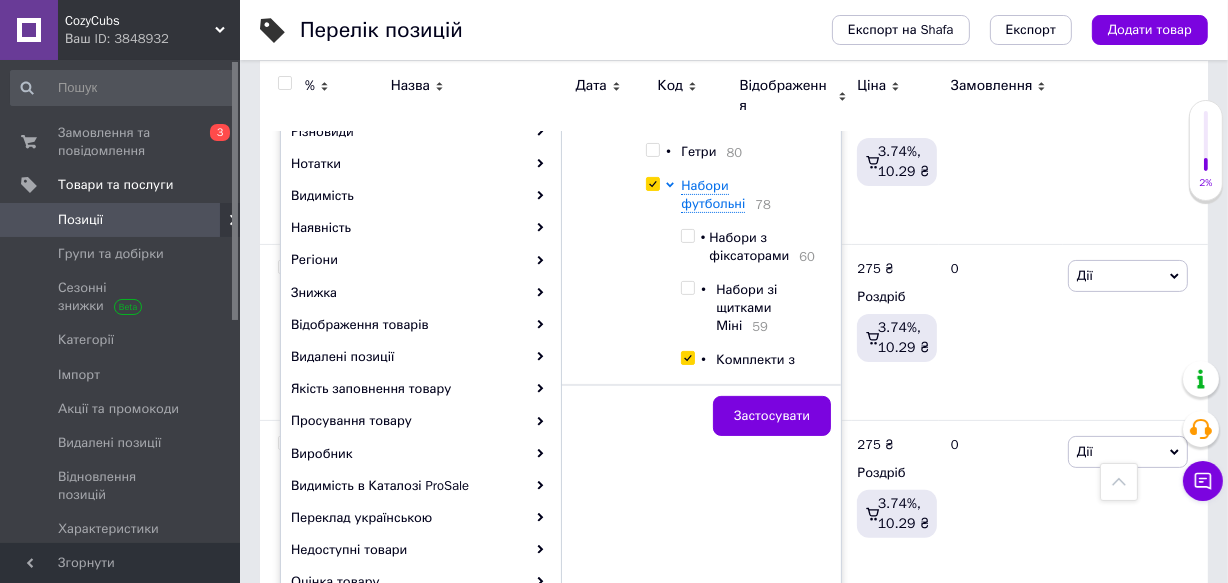 checkbox on "false" 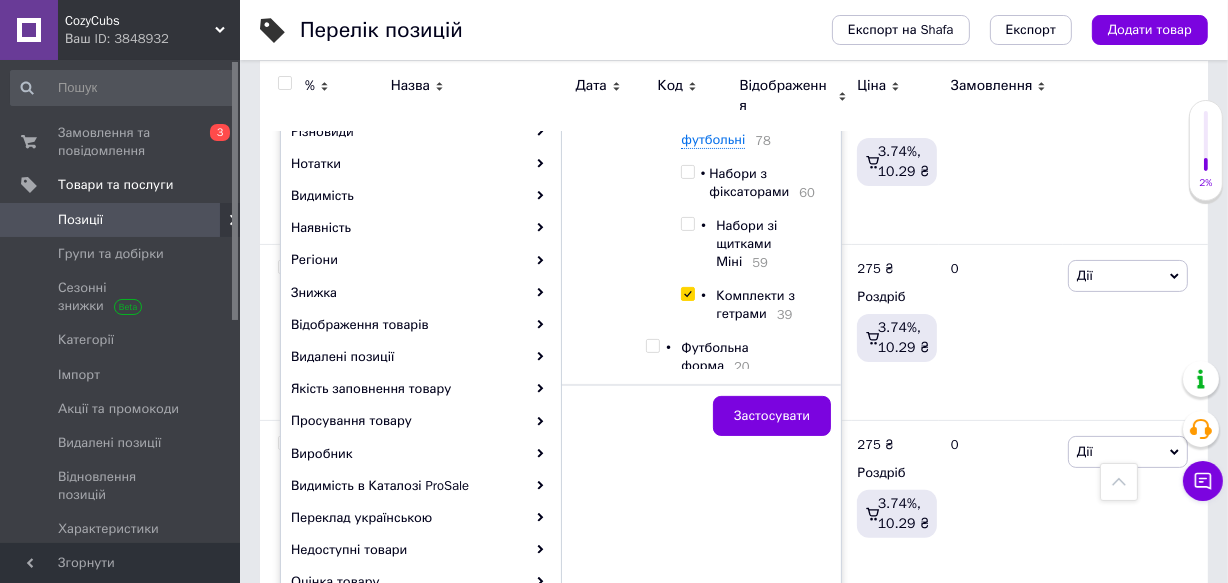 scroll, scrollTop: 516, scrollLeft: 0, axis: vertical 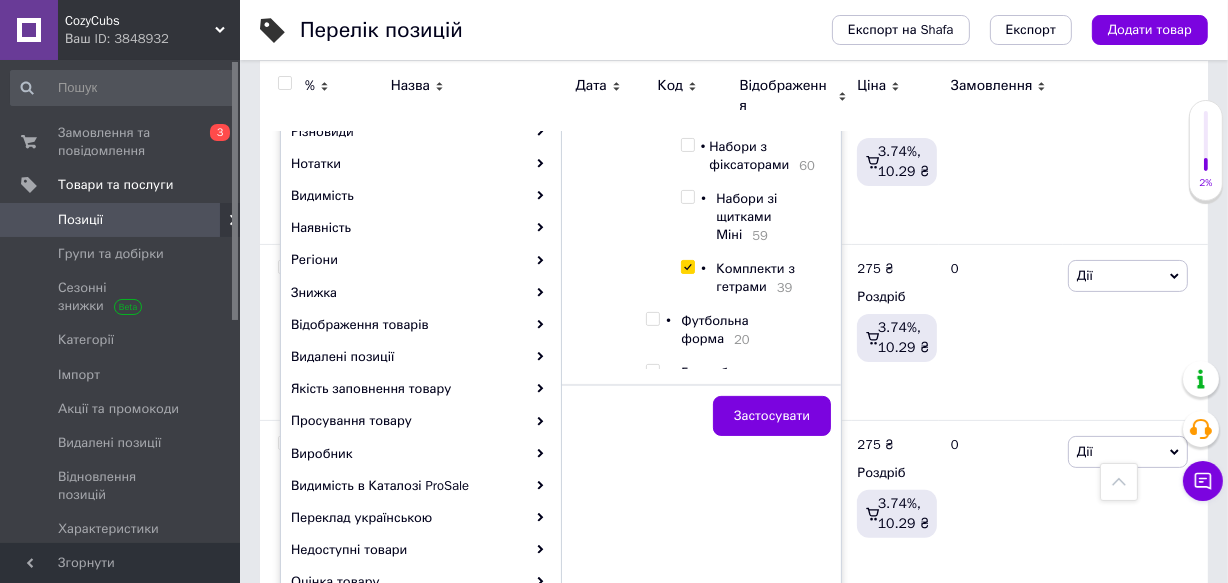 click at bounding box center (687, 267) 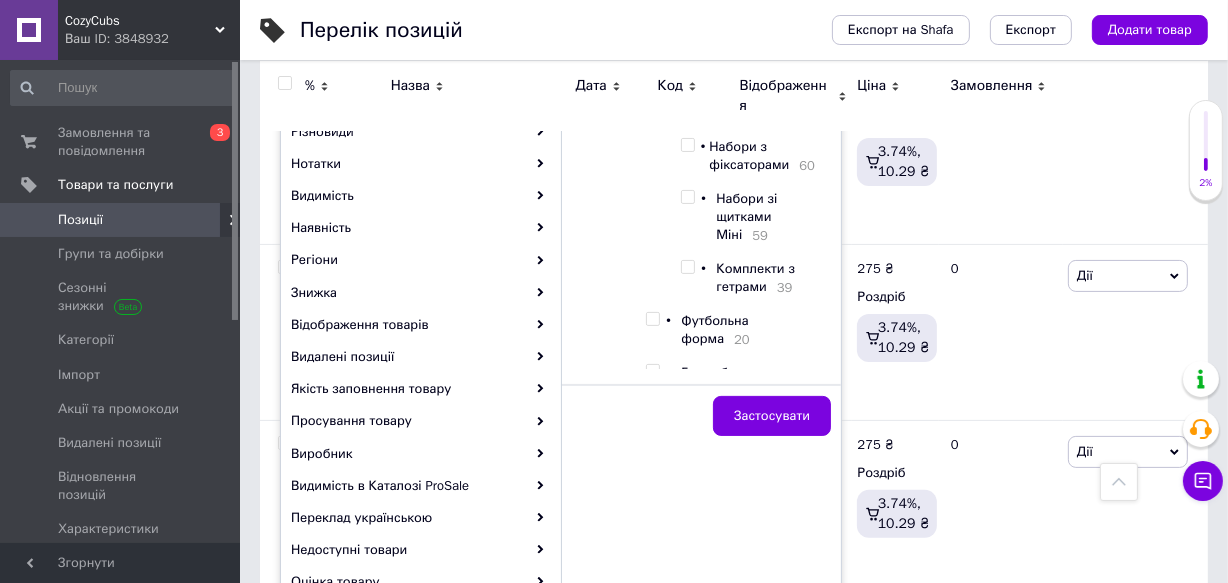 checkbox on "false" 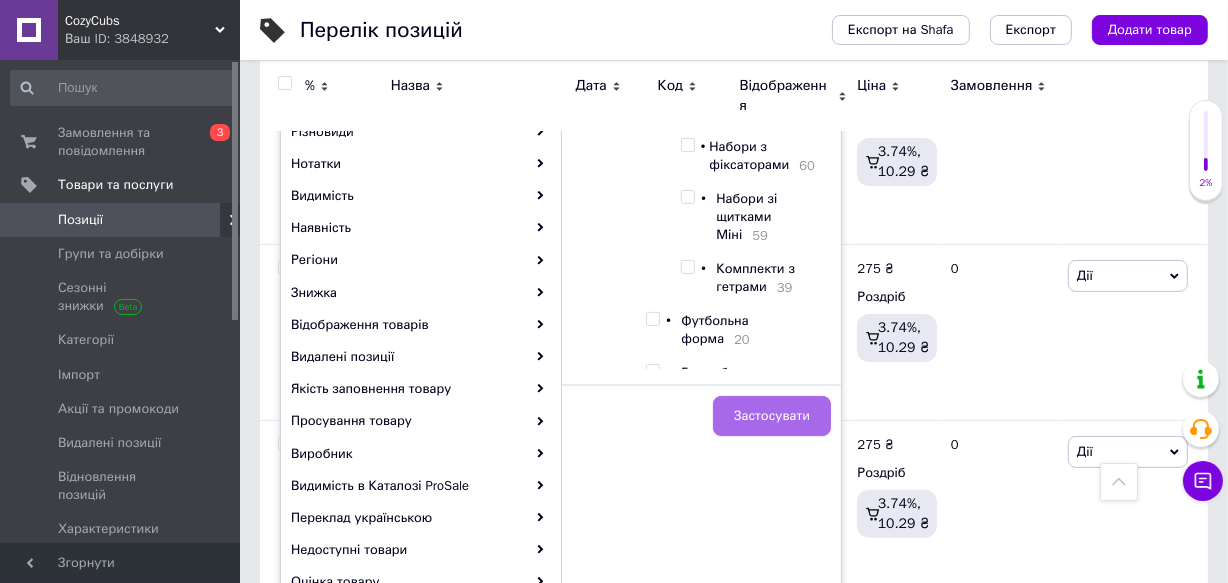 click on "Застосувати" at bounding box center [772, 416] 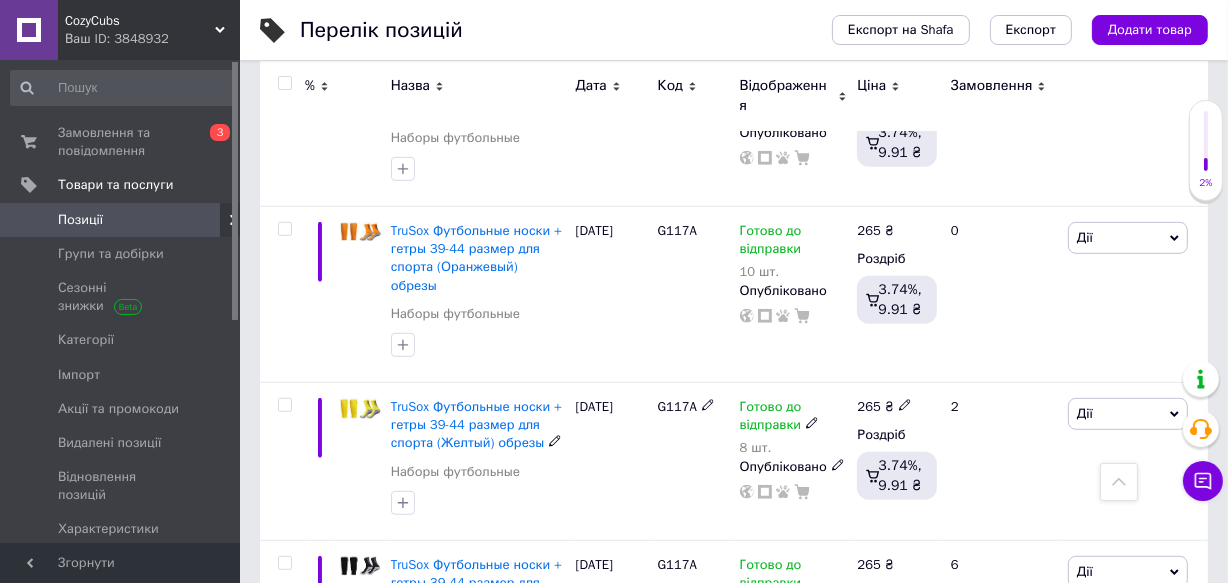 scroll, scrollTop: 1272, scrollLeft: 0, axis: vertical 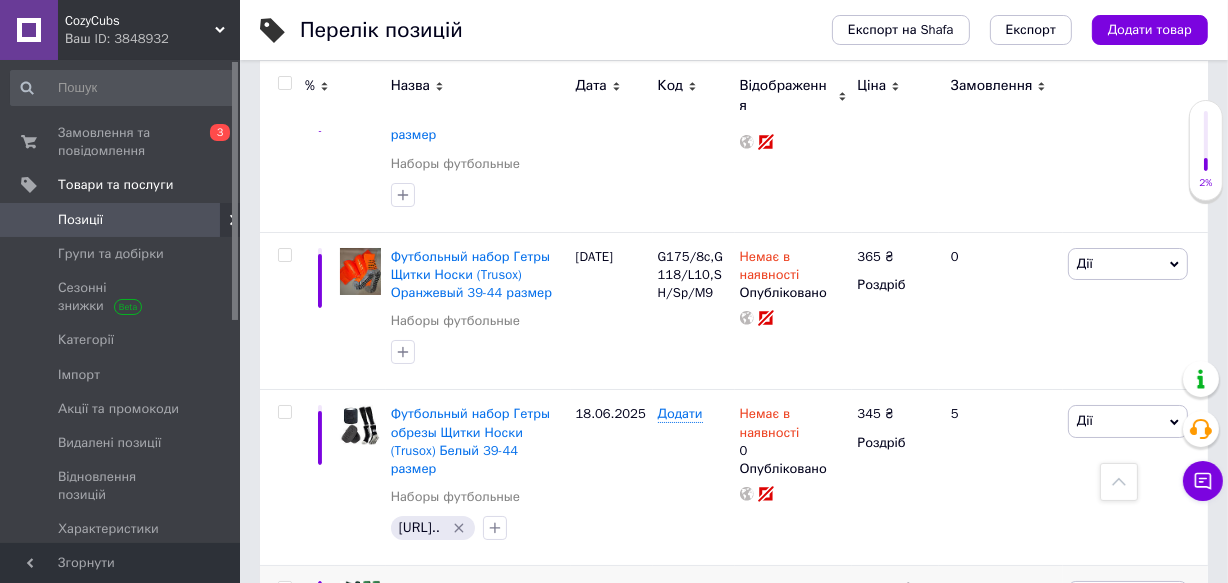 click on "Додати" at bounding box center [680, 590] 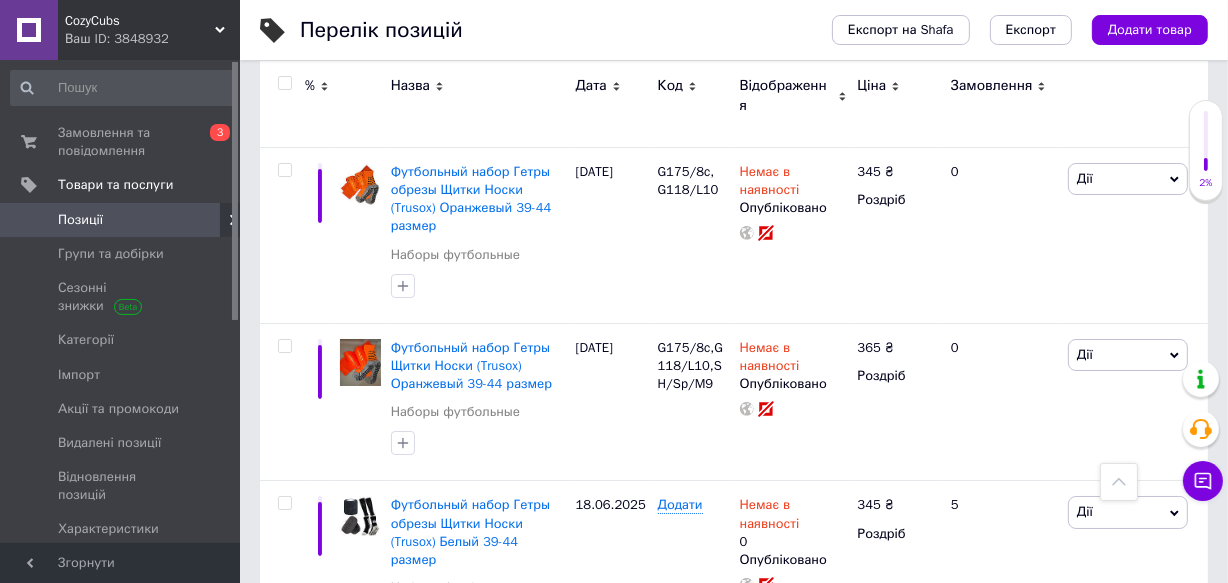 scroll, scrollTop: 13089, scrollLeft: 0, axis: vertical 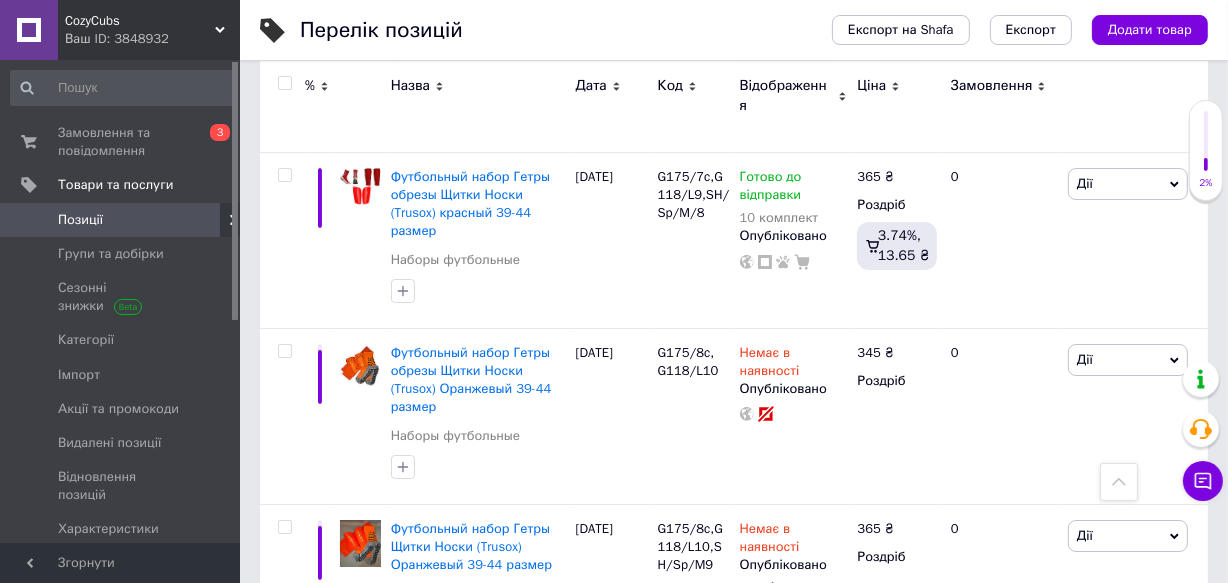 click on "Додати" at bounding box center [694, 750] 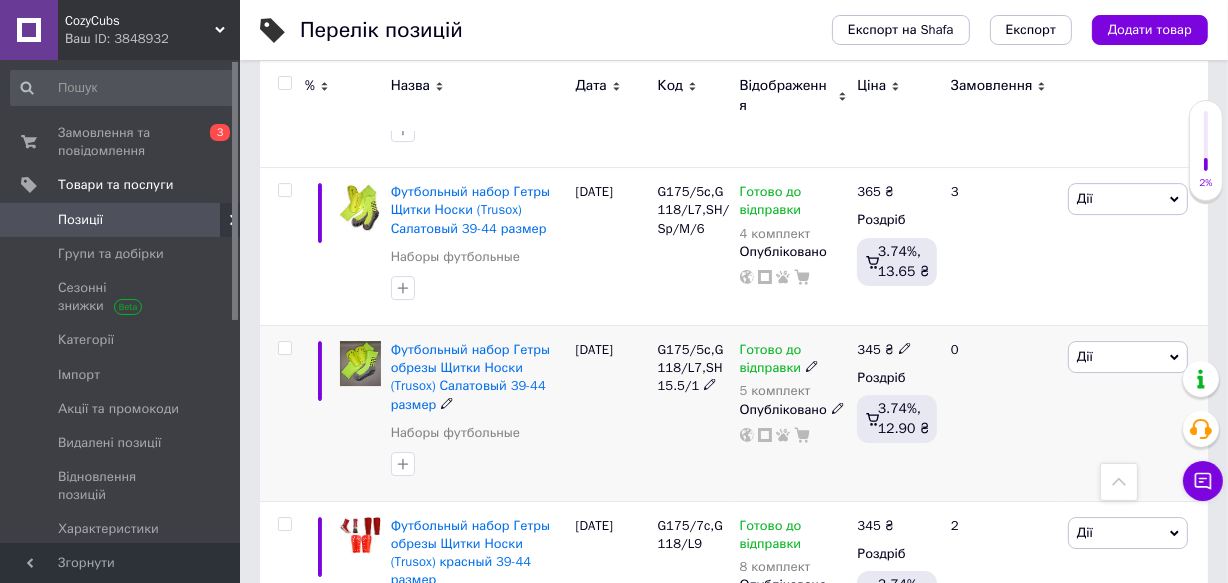 scroll, scrollTop: 12180, scrollLeft: 0, axis: vertical 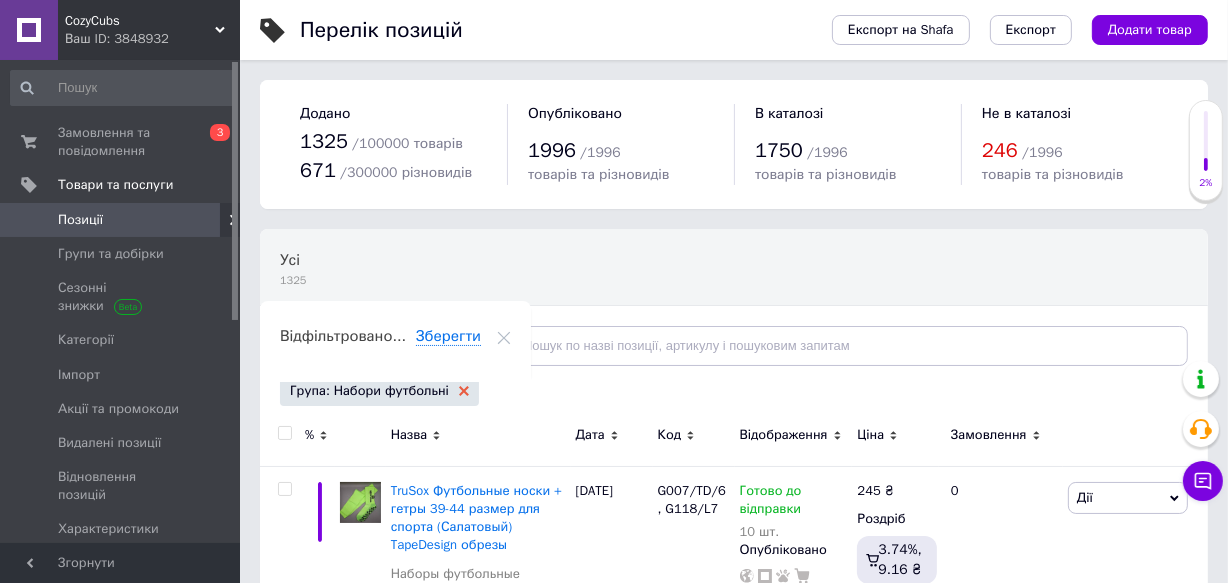 click 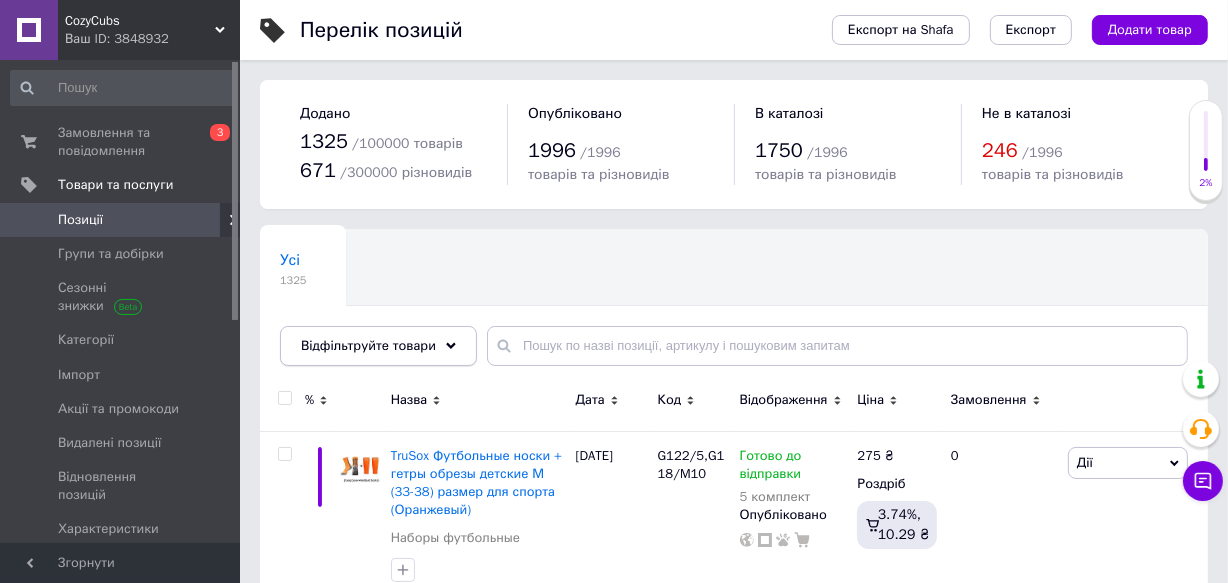 click 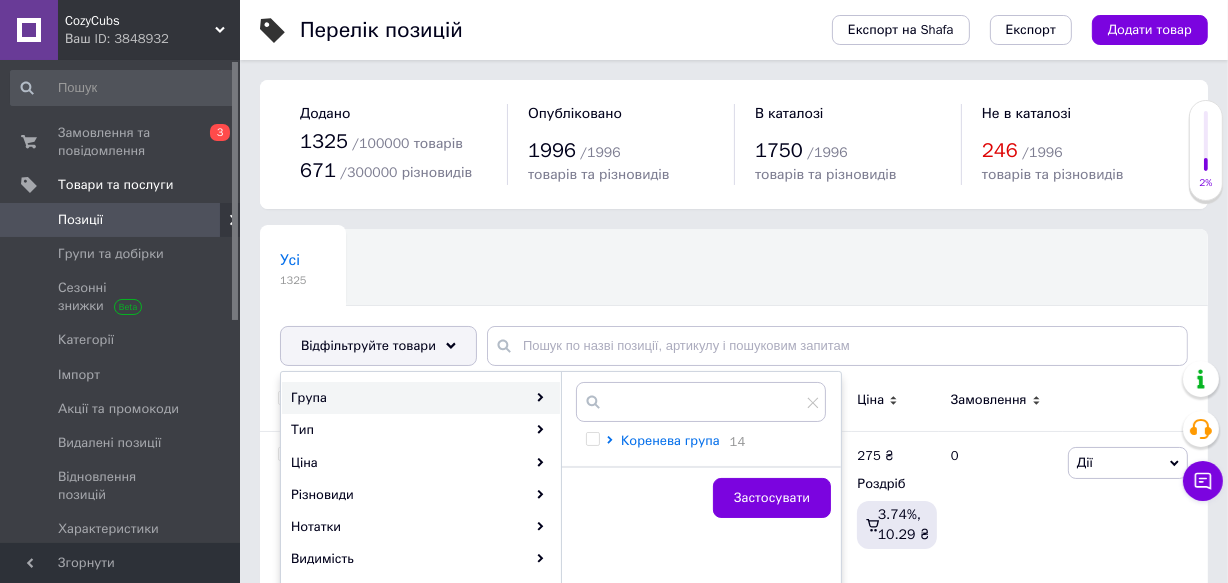 click on "Коренева група" at bounding box center [670, 440] 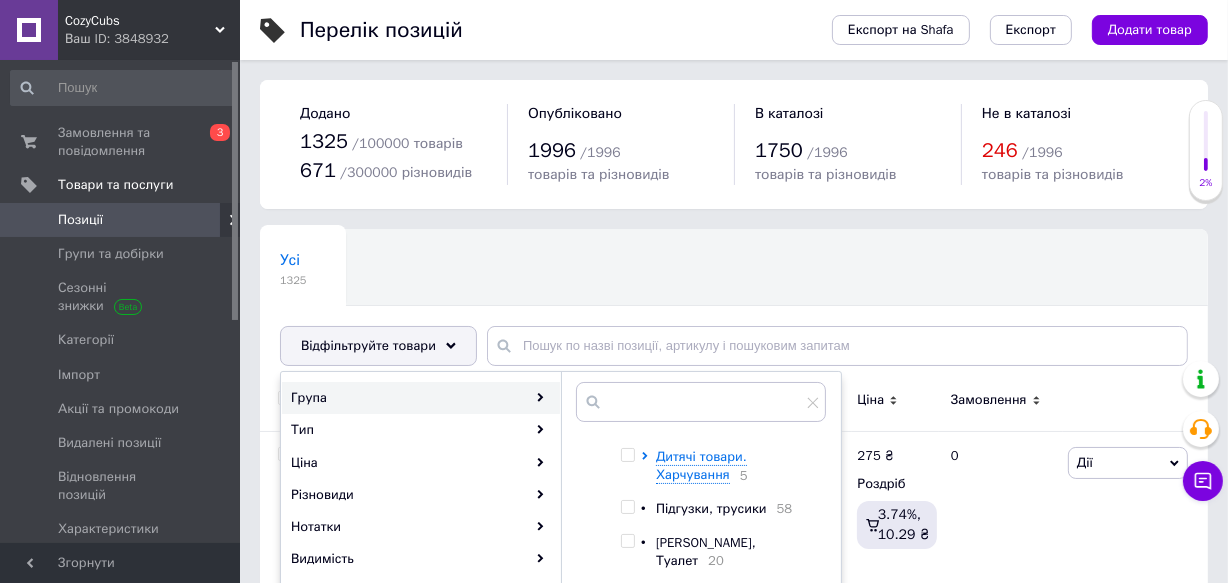 scroll, scrollTop: 152, scrollLeft: 0, axis: vertical 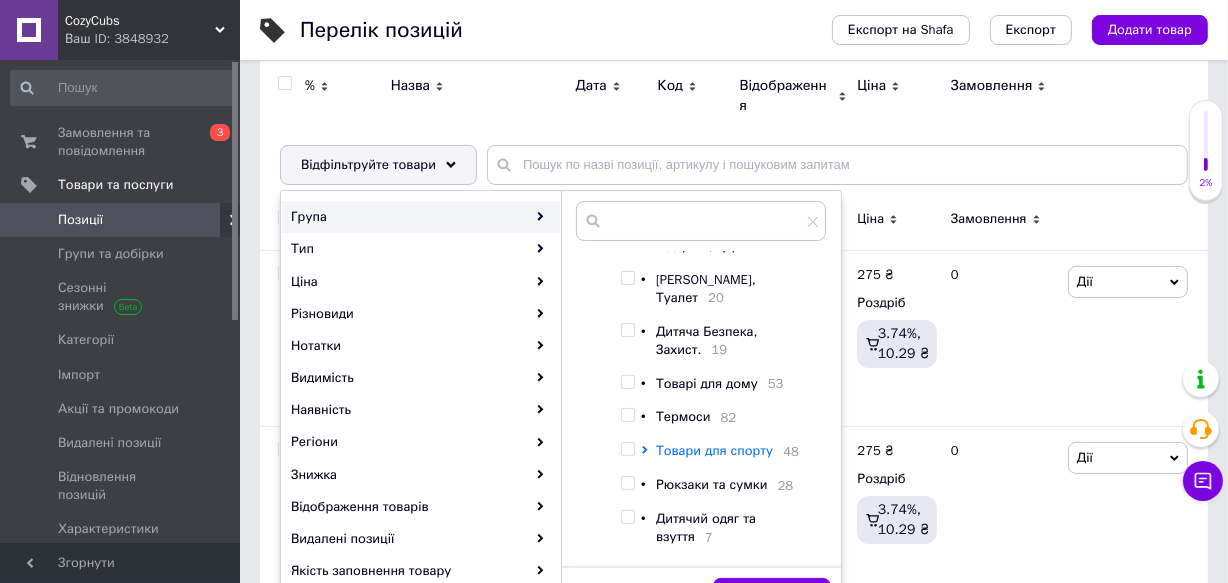 click on "Товари для спорту" at bounding box center [714, 450] 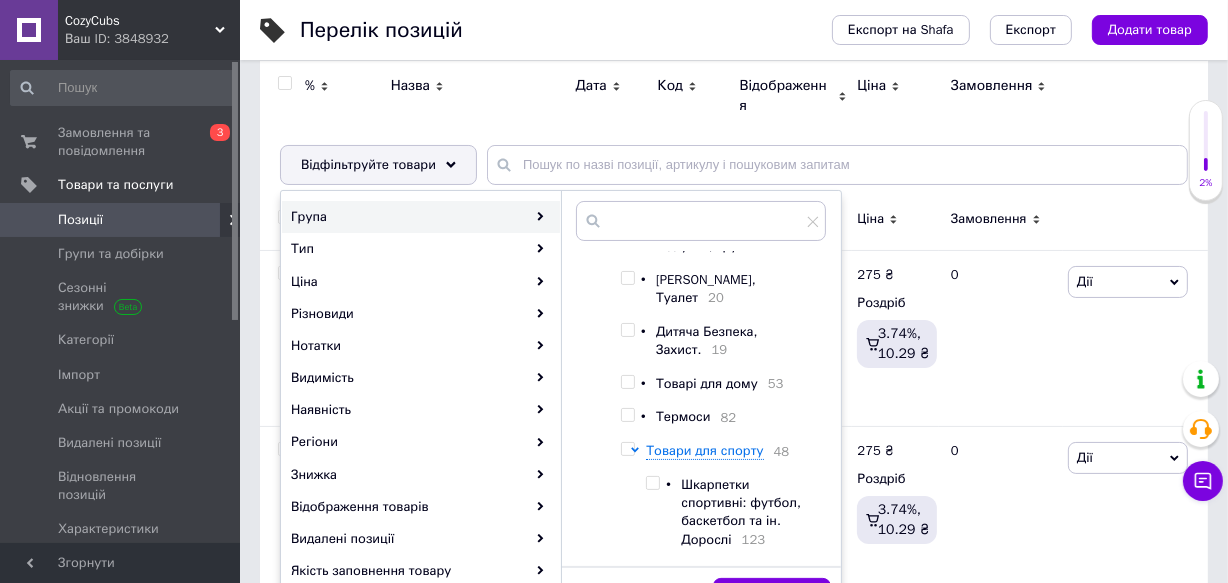 scroll, scrollTop: 243, scrollLeft: 0, axis: vertical 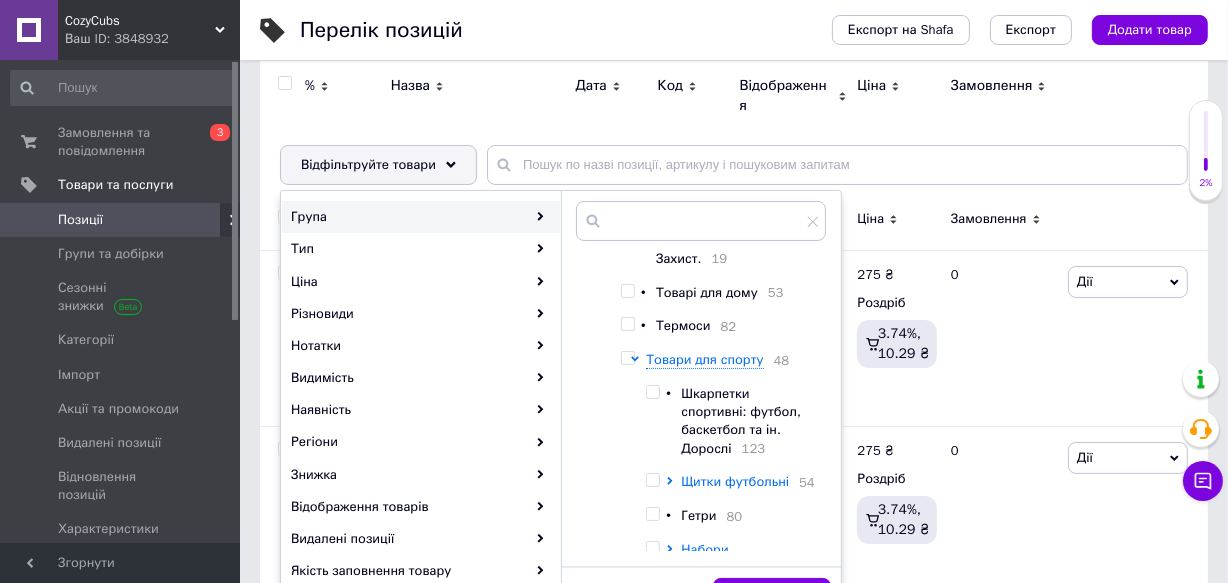 click on "Щитки футбольні" at bounding box center [735, 481] 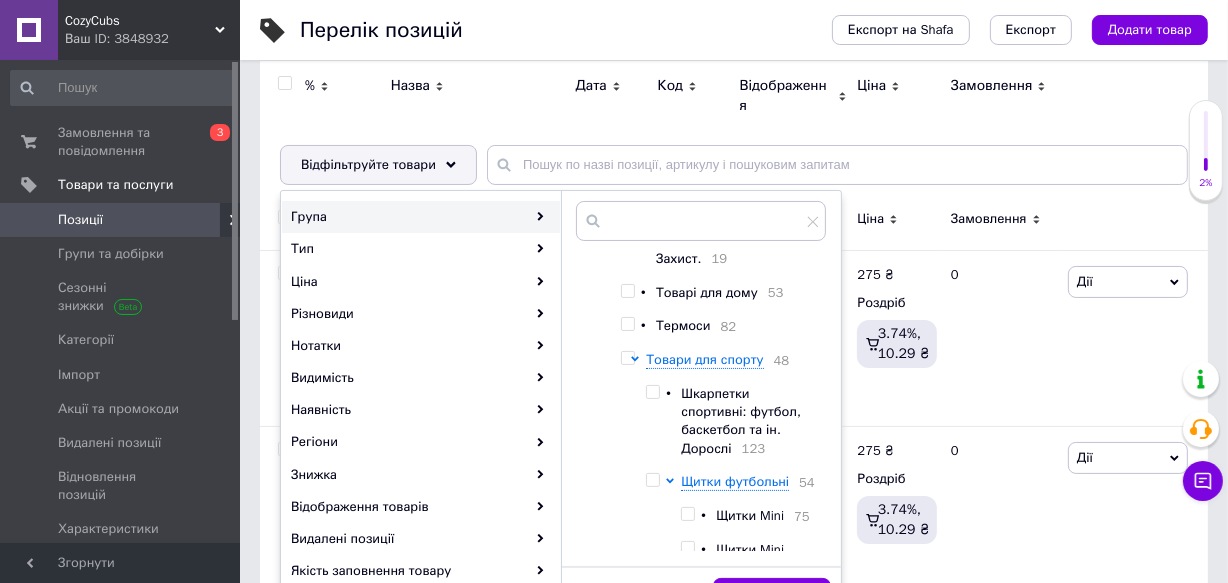click at bounding box center (652, 480) 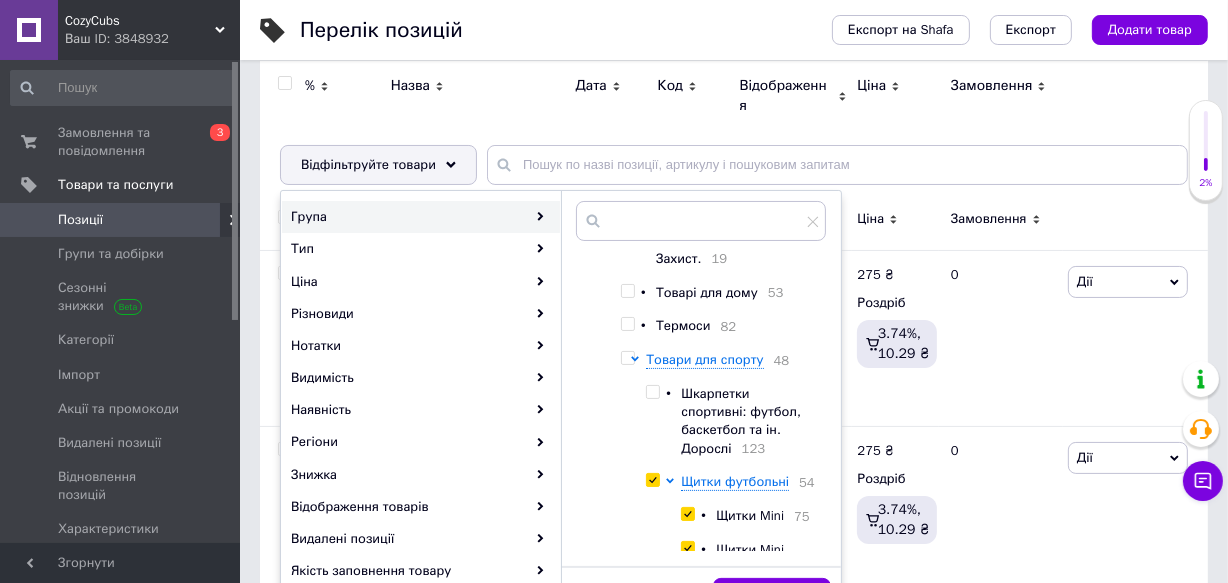 checkbox on "true" 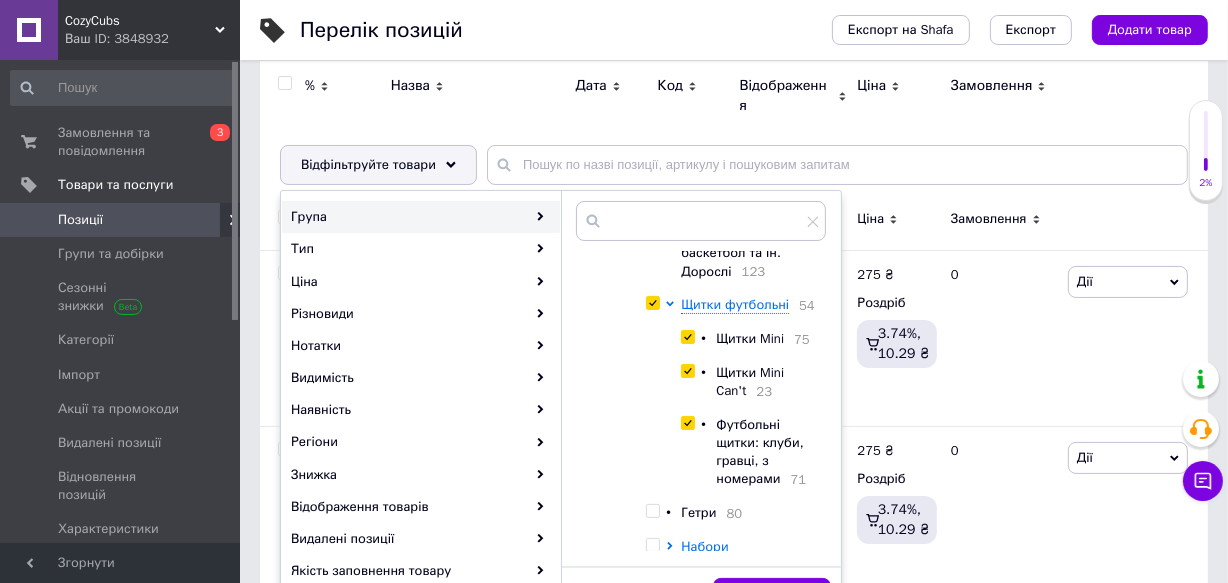 scroll, scrollTop: 425, scrollLeft: 0, axis: vertical 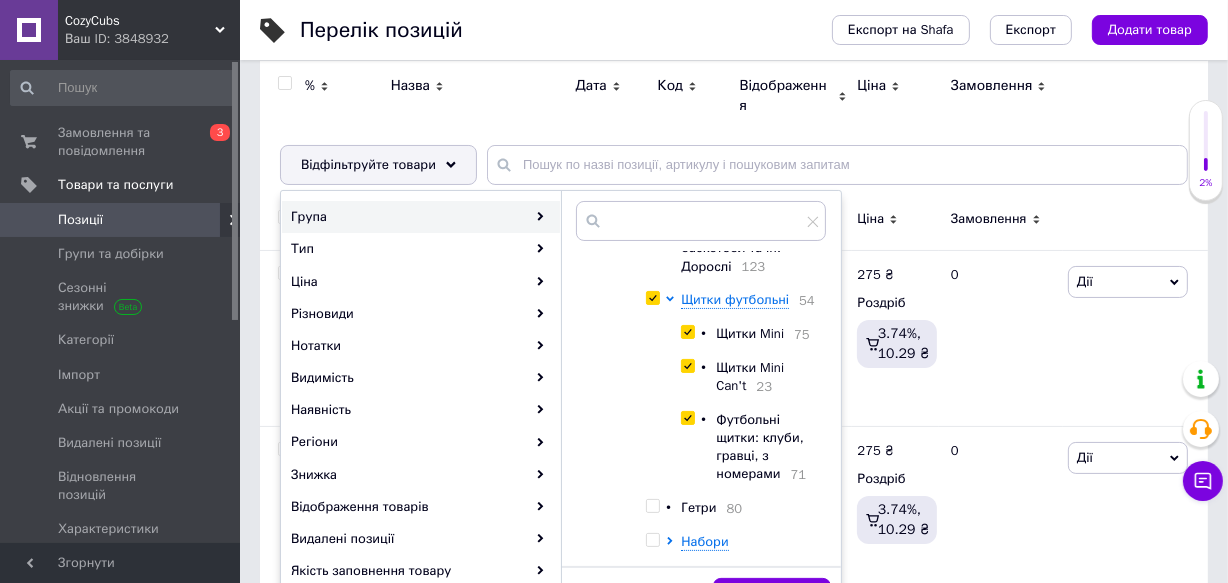 click at bounding box center [687, 332] 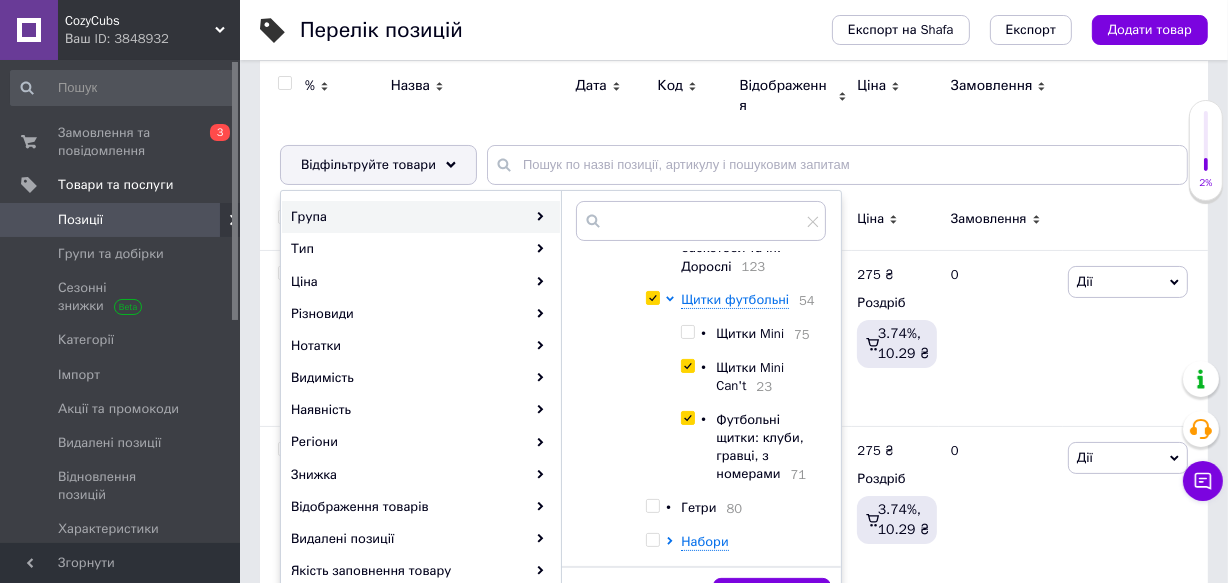 checkbox on "false" 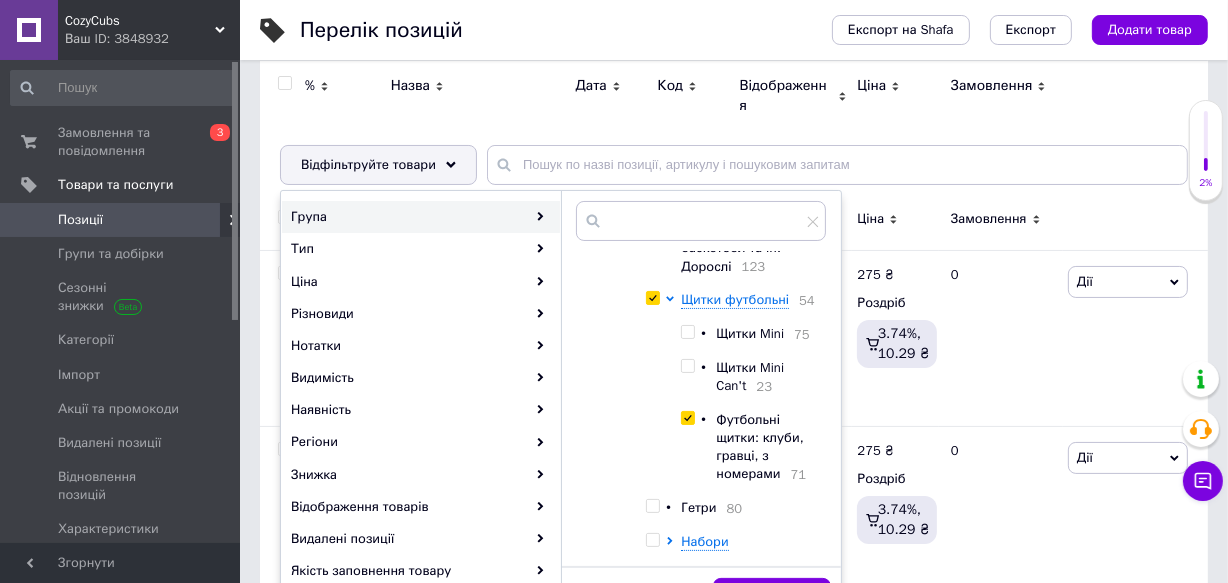 checkbox on "false" 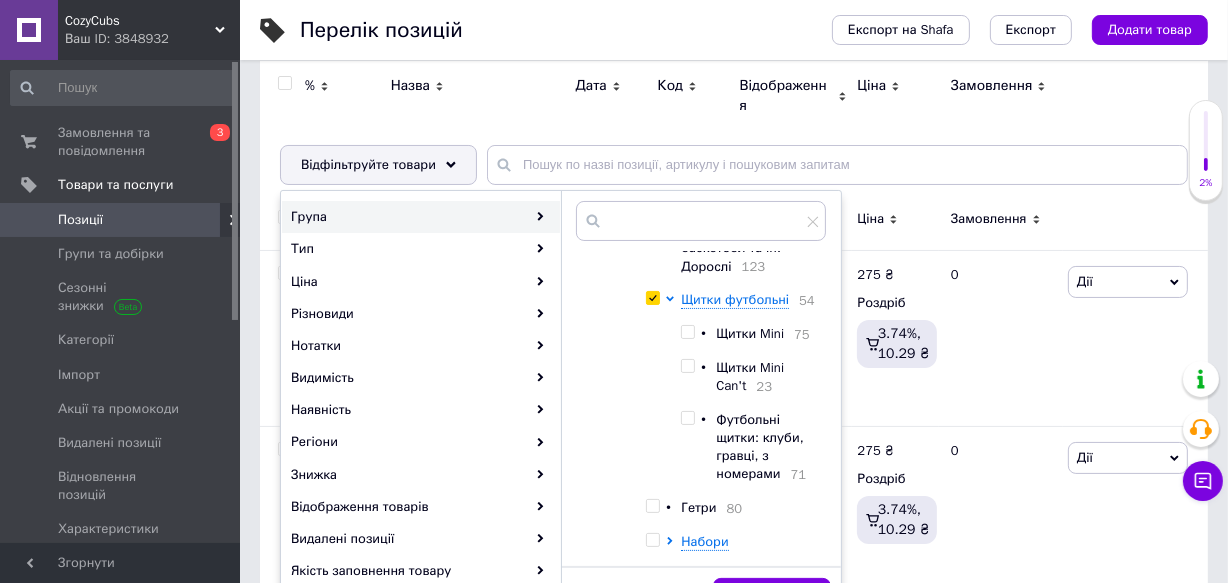 checkbox on "false" 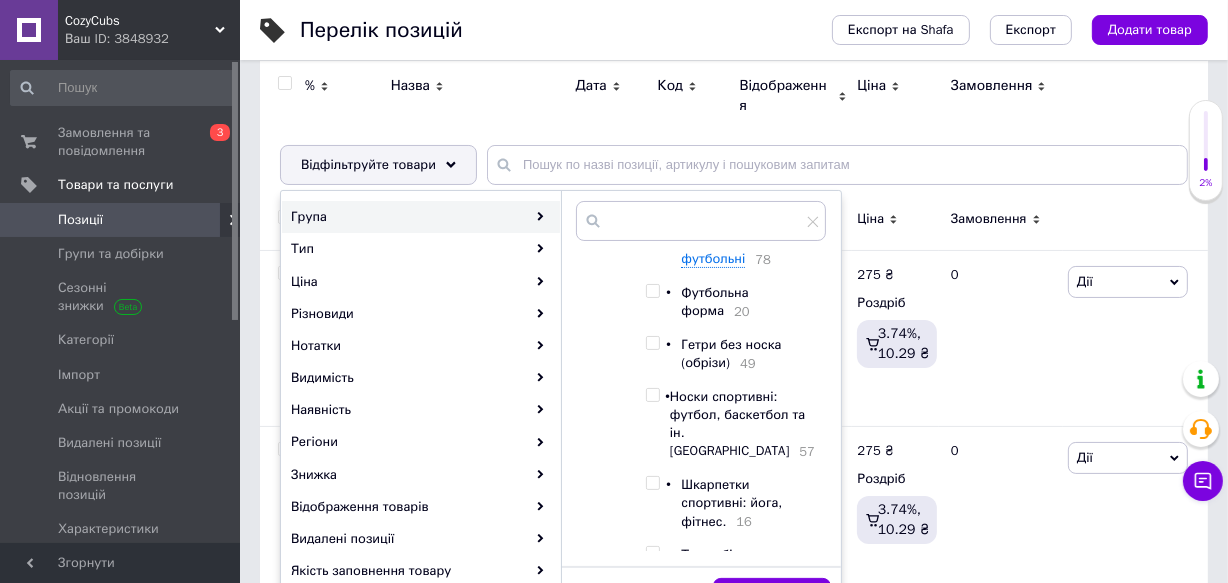 scroll, scrollTop: 789, scrollLeft: 0, axis: vertical 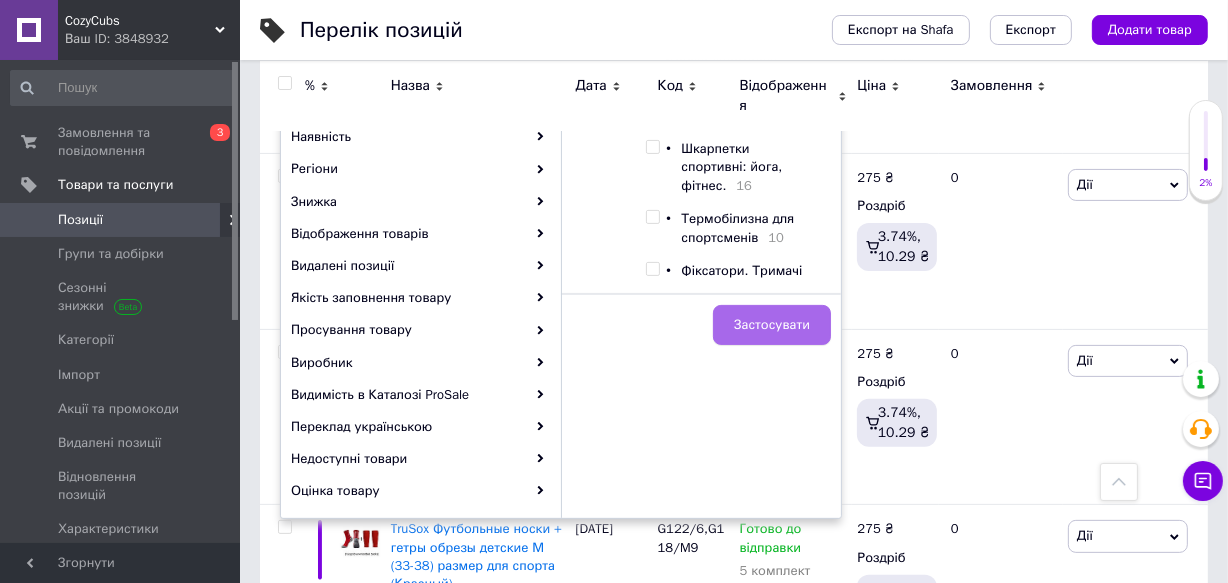 click on "Застосувати" at bounding box center (772, 325) 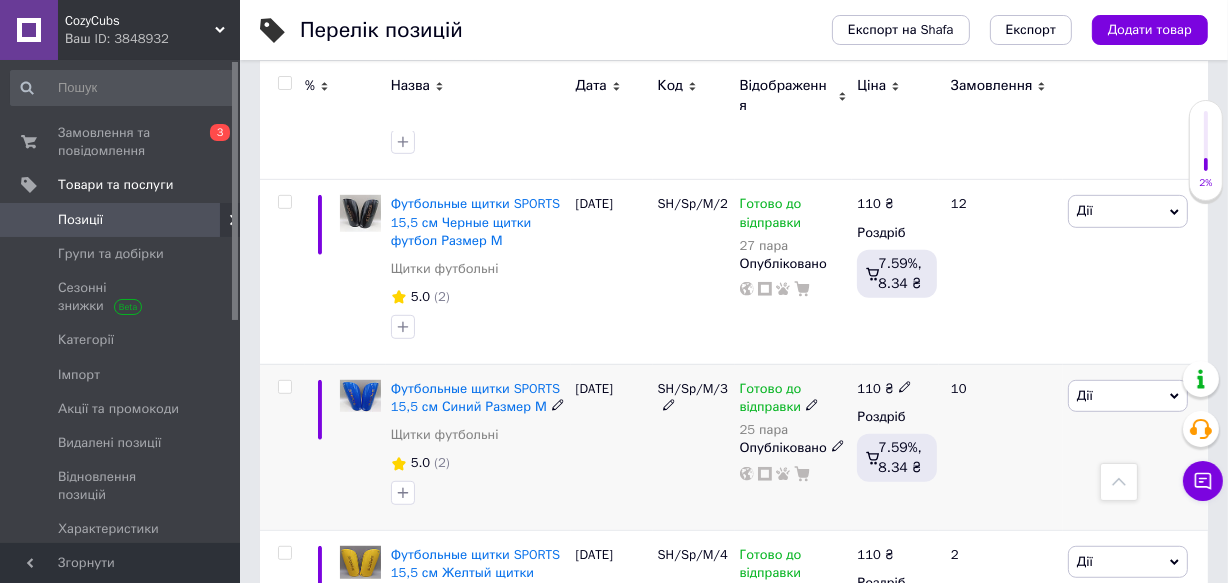 scroll, scrollTop: 1035, scrollLeft: 0, axis: vertical 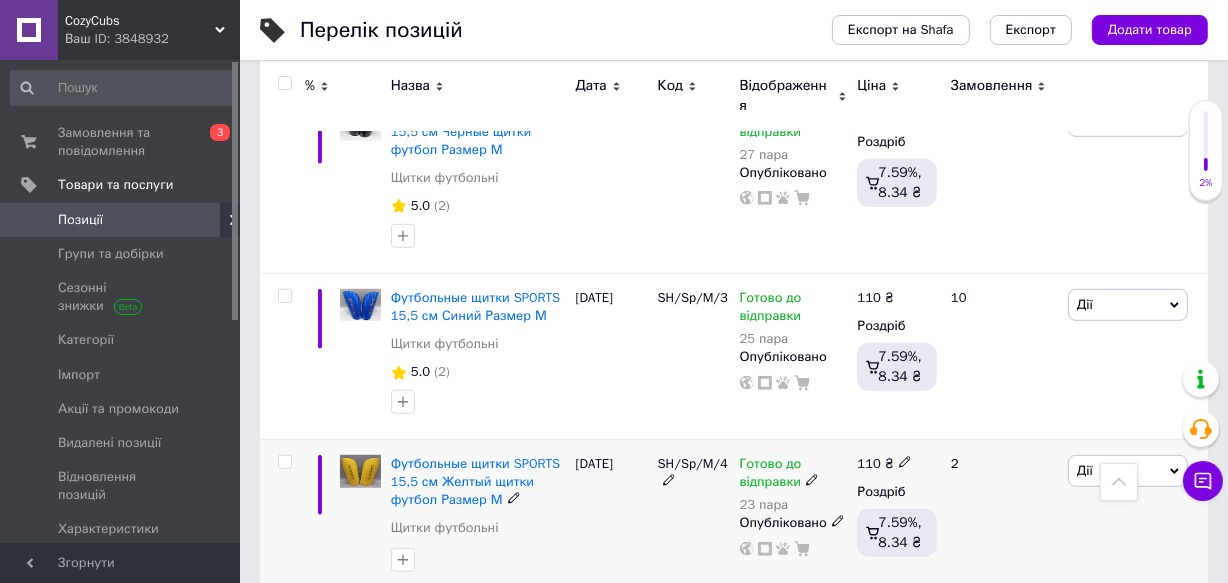 click 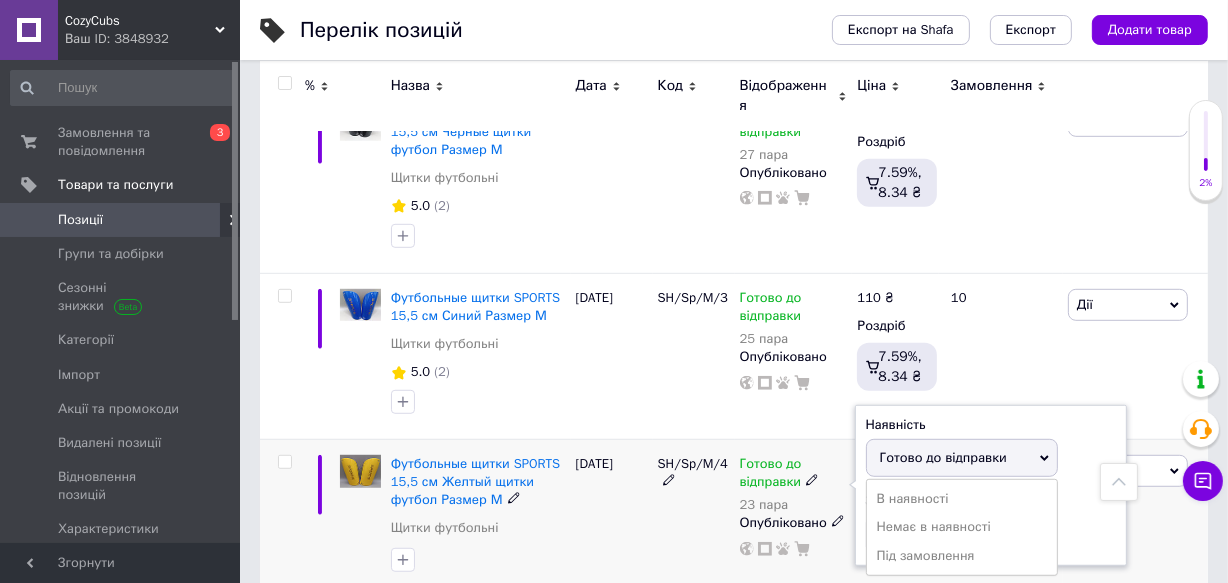 click on "Готово до відправки" at bounding box center (943, 457) 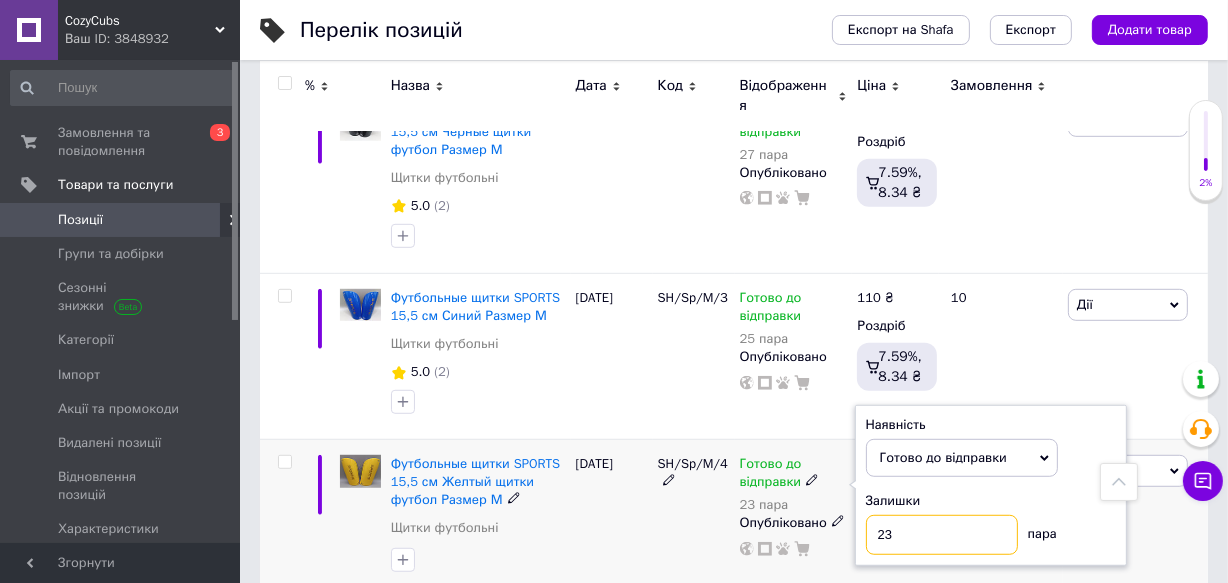 drag, startPoint x: 928, startPoint y: 530, endPoint x: 872, endPoint y: 528, distance: 56.0357 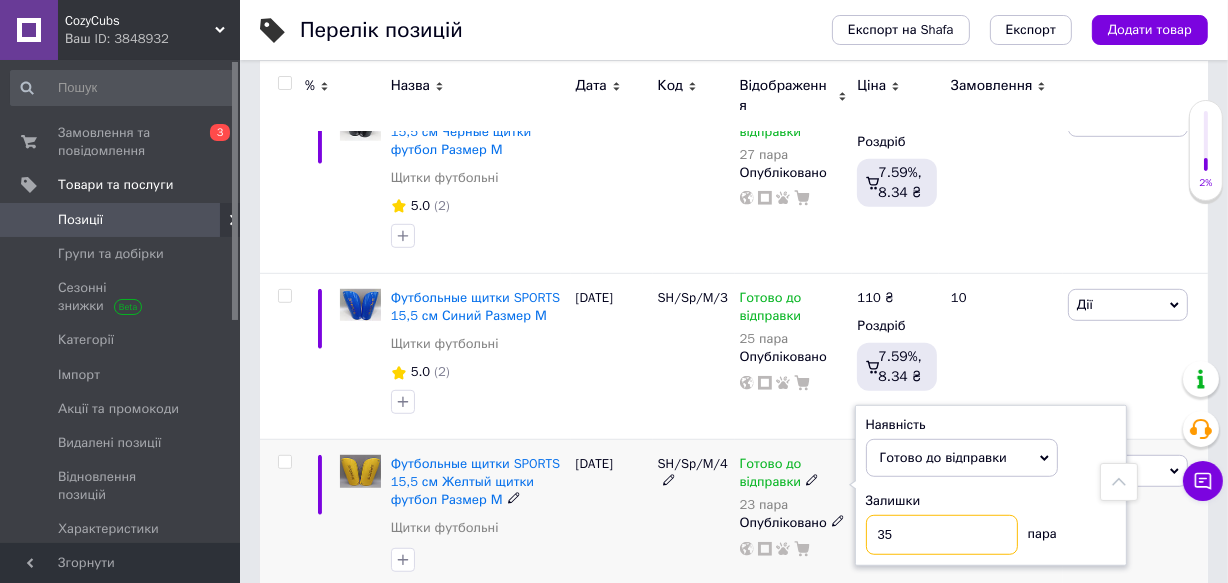 type on "35" 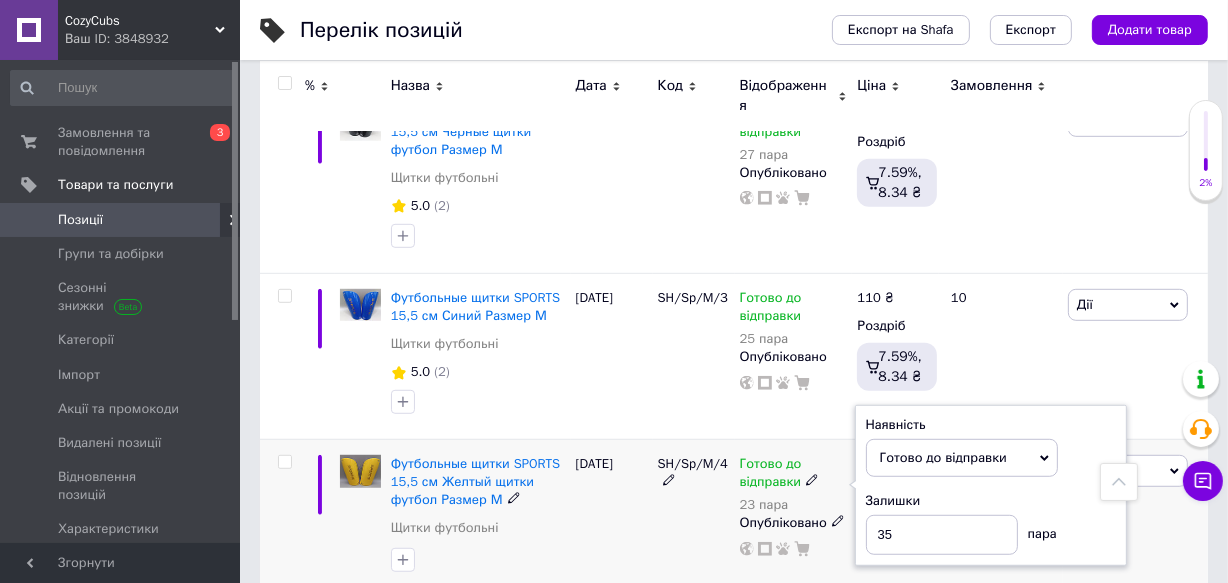 click on "[DATE]" at bounding box center [612, 518] 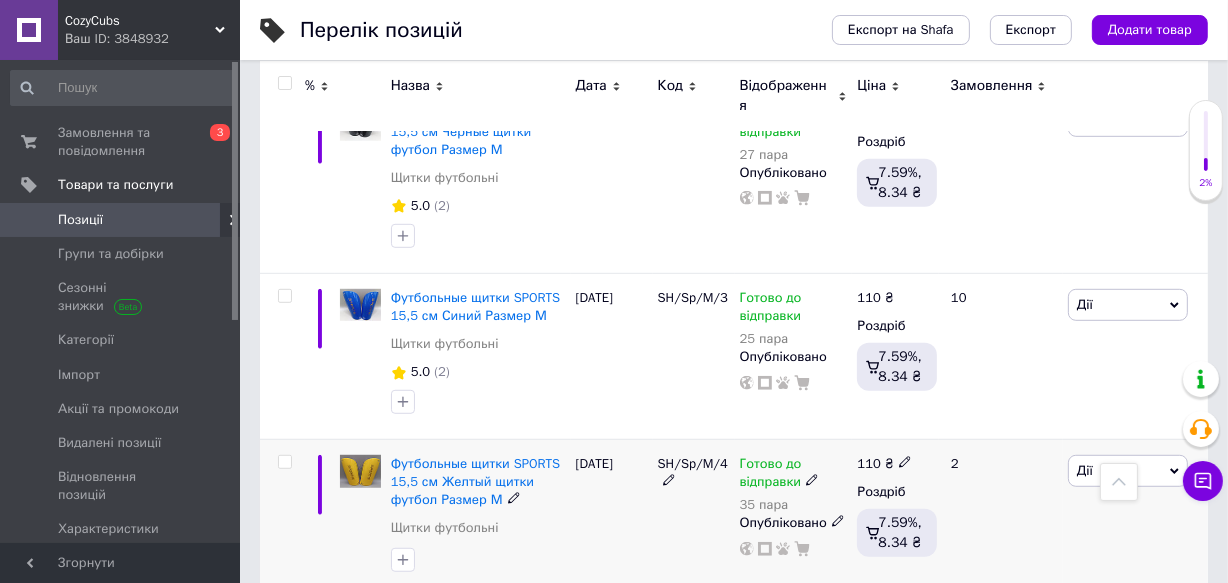 click on "SH/Sp/M/4" at bounding box center (694, 518) 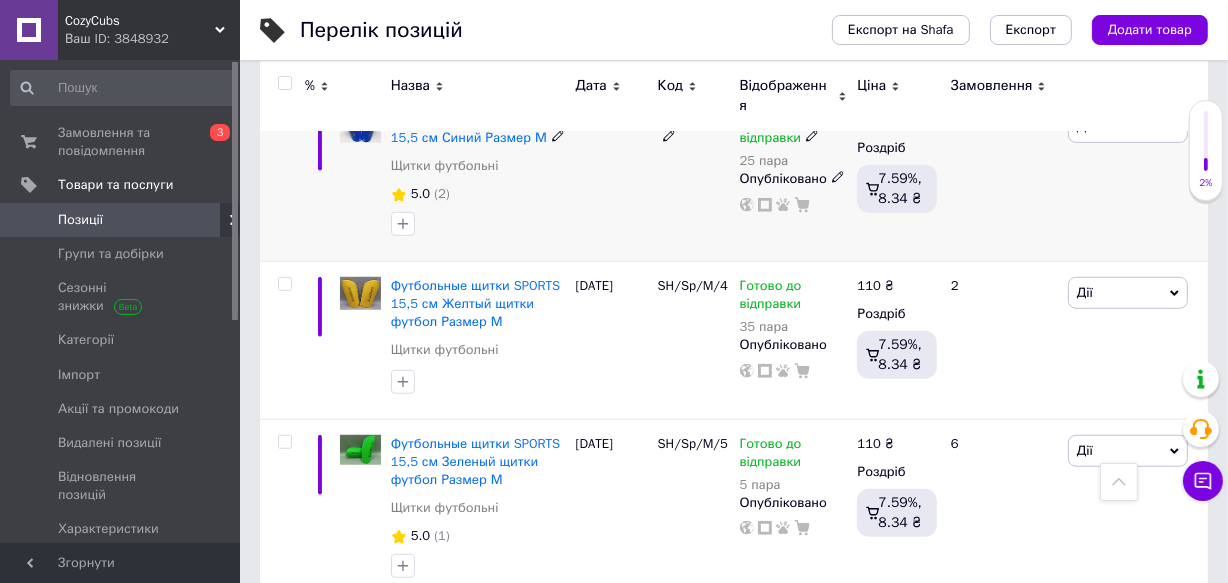 scroll, scrollTop: 1217, scrollLeft: 0, axis: vertical 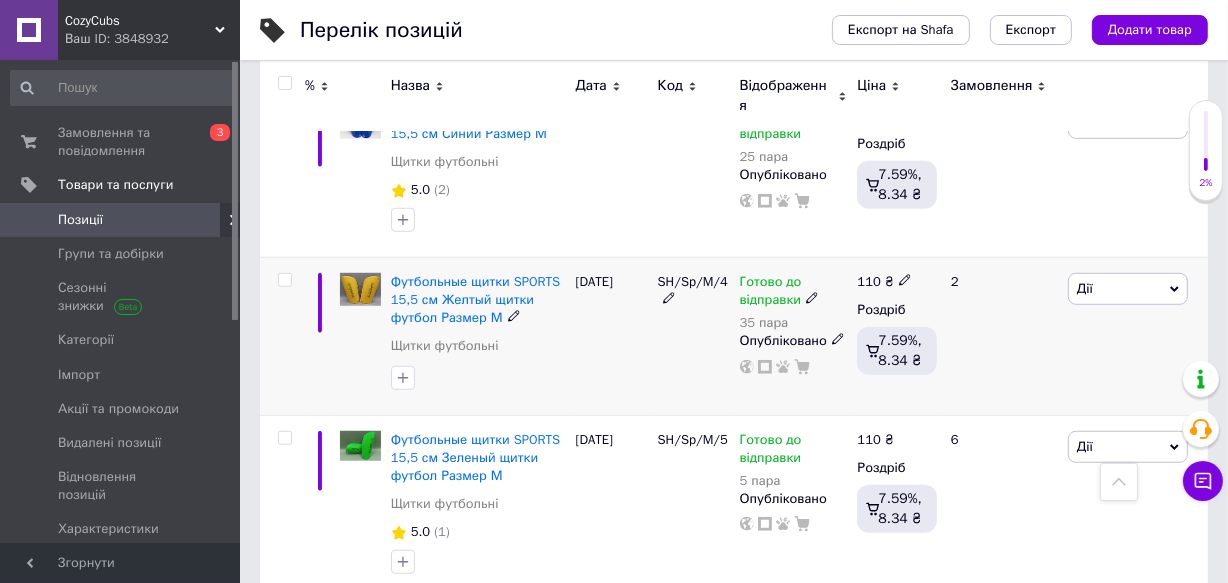 click 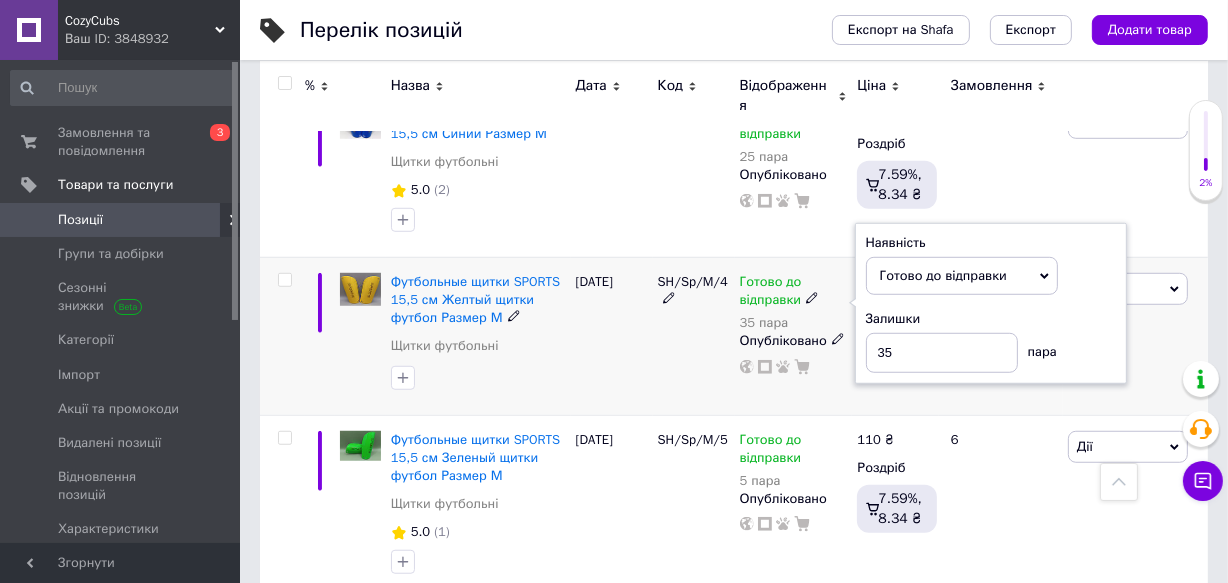 click on "SH/Sp/M/4" at bounding box center [694, 336] 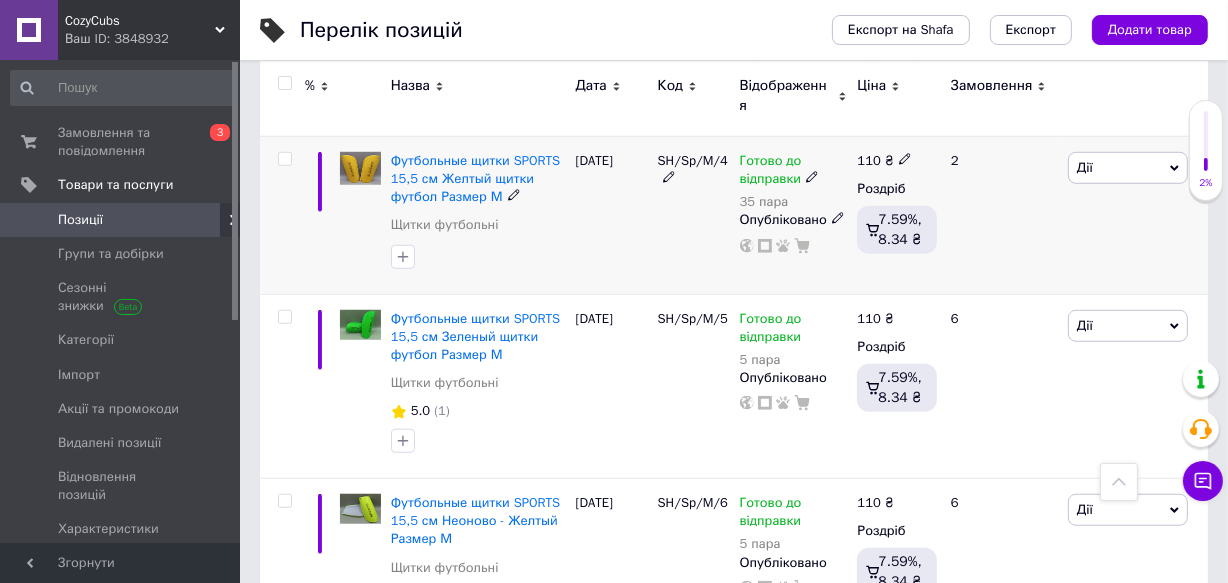 scroll, scrollTop: 1399, scrollLeft: 0, axis: vertical 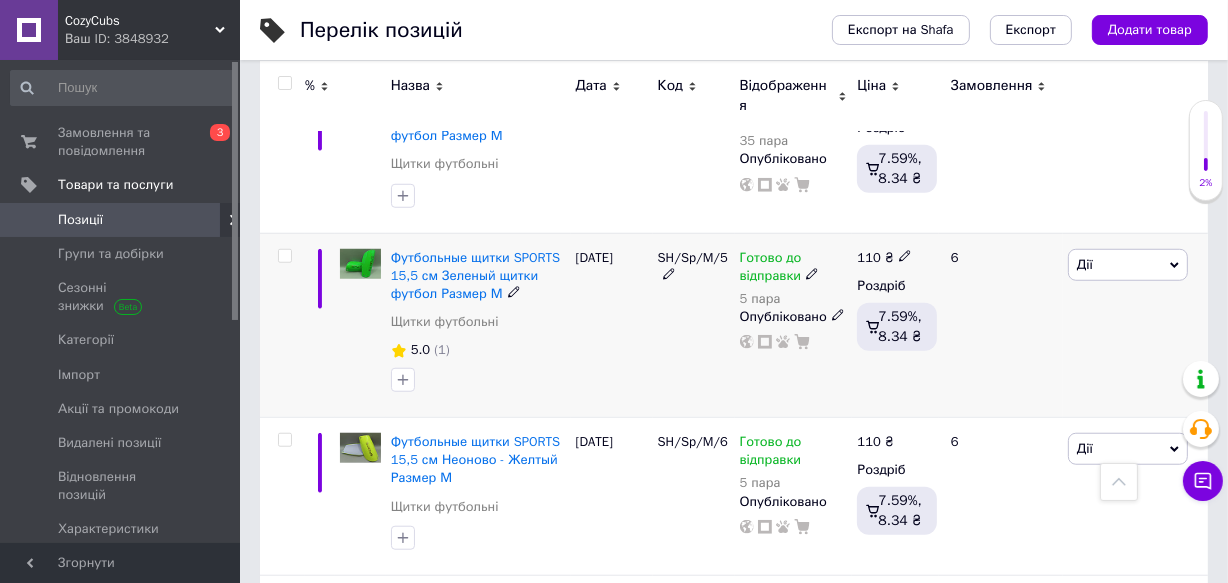 click 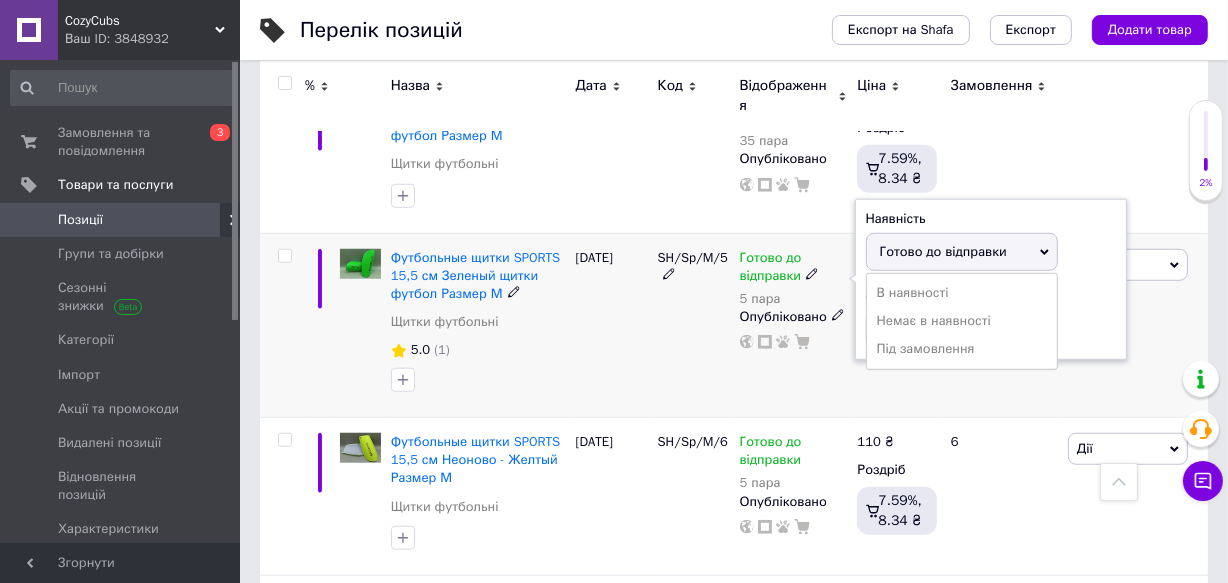 click on "Готово до відправки" at bounding box center (943, 251) 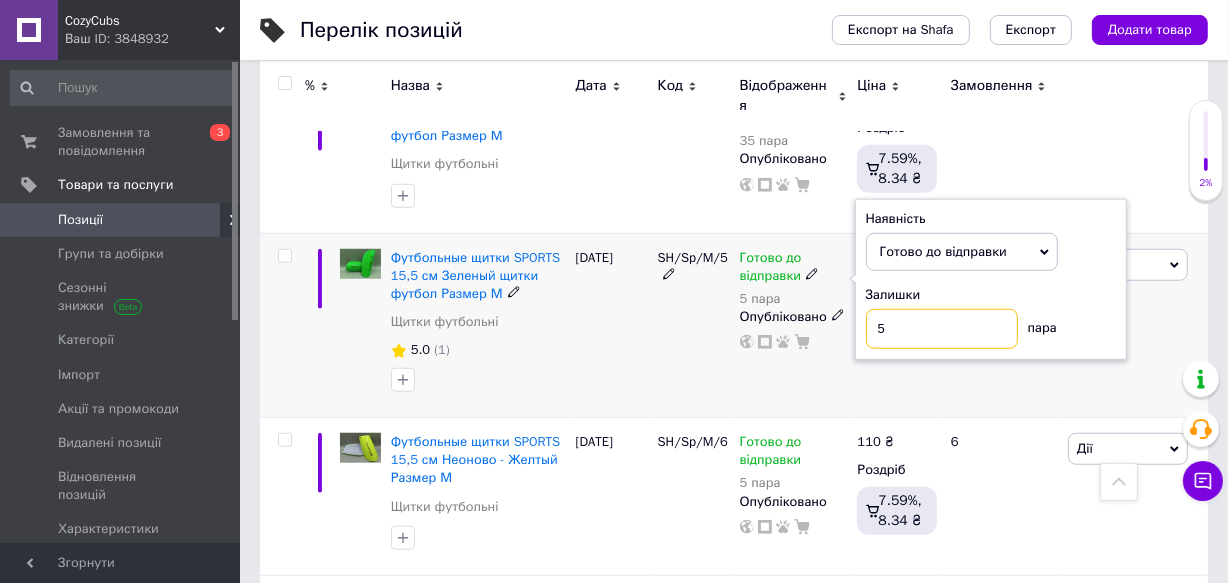 drag, startPoint x: 894, startPoint y: 330, endPoint x: 852, endPoint y: 327, distance: 42.107006 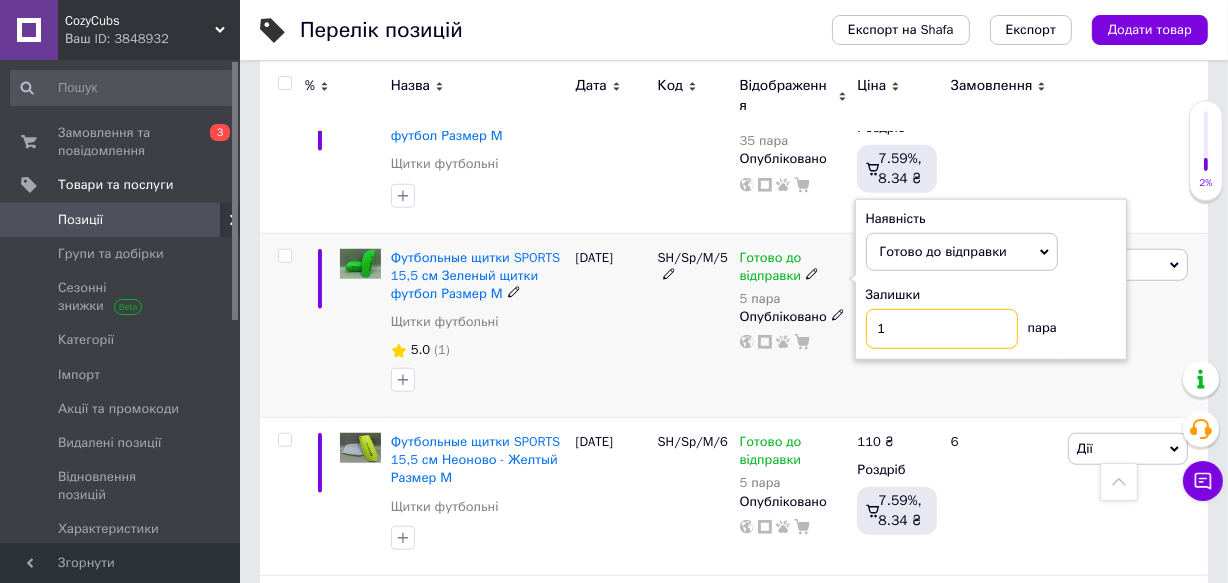 type on "1" 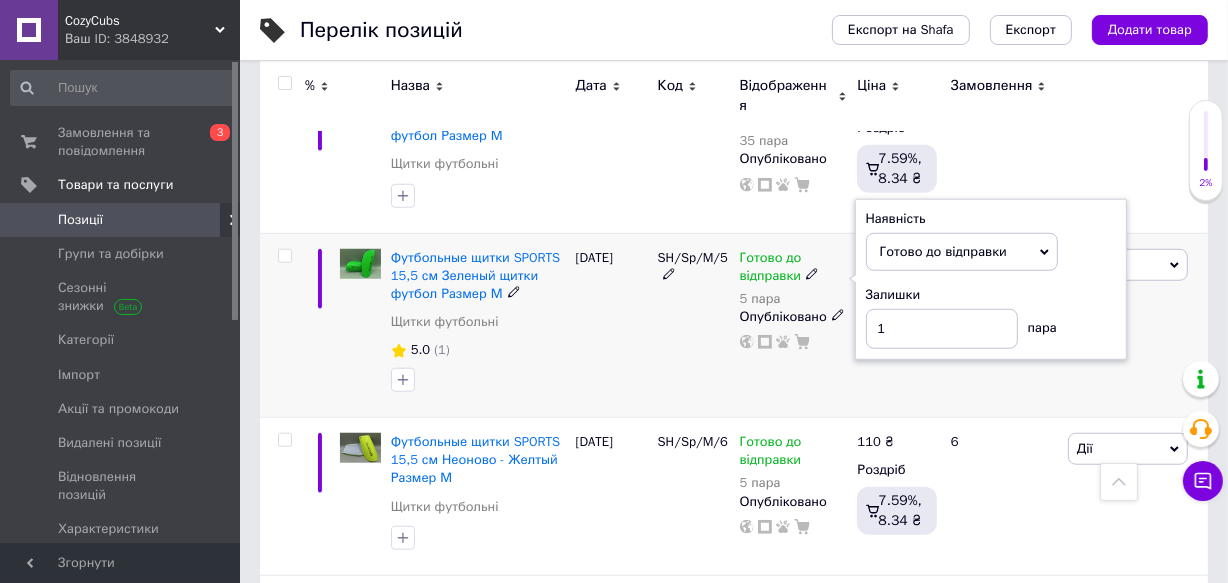 click on "SH/Sp/M/5" at bounding box center (694, 325) 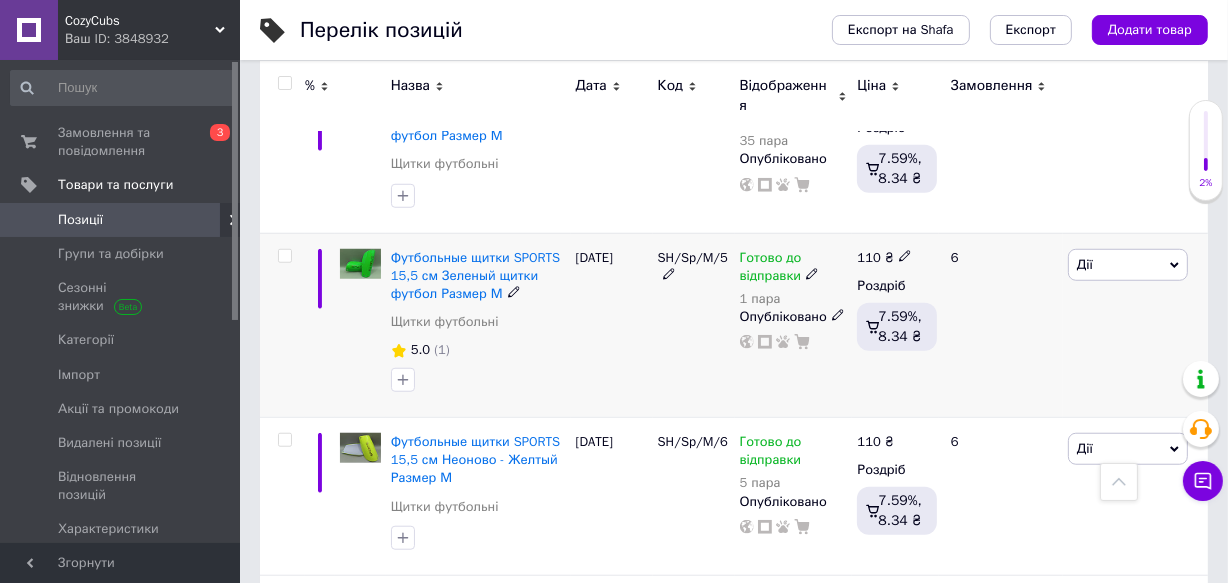 click on "SH/Sp/M/5" at bounding box center (694, 325) 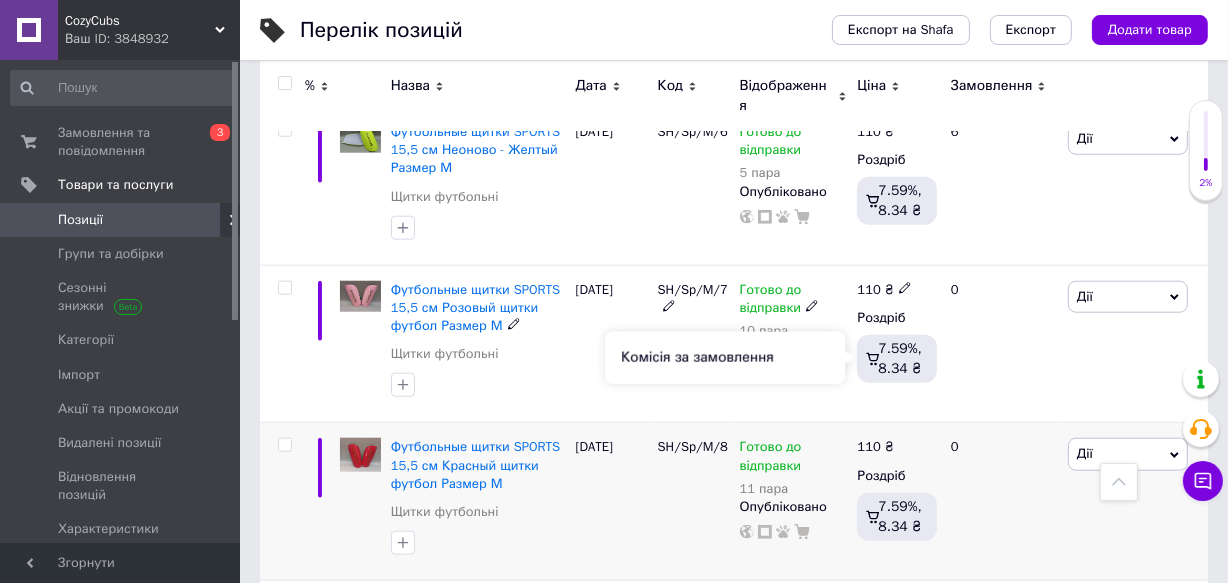 scroll, scrollTop: 1762, scrollLeft: 0, axis: vertical 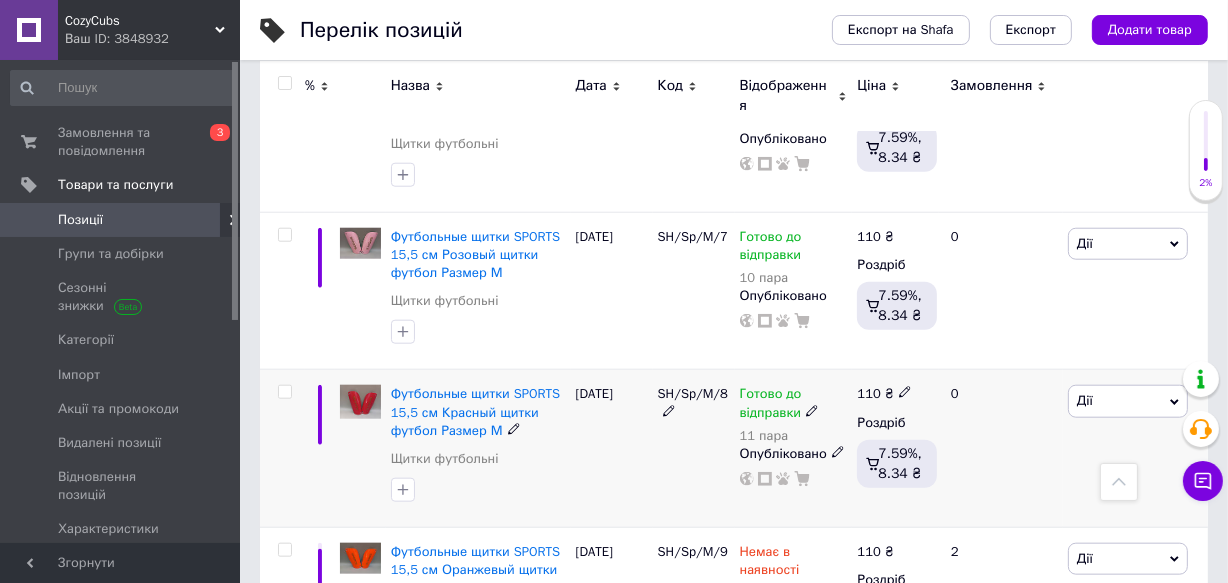 click 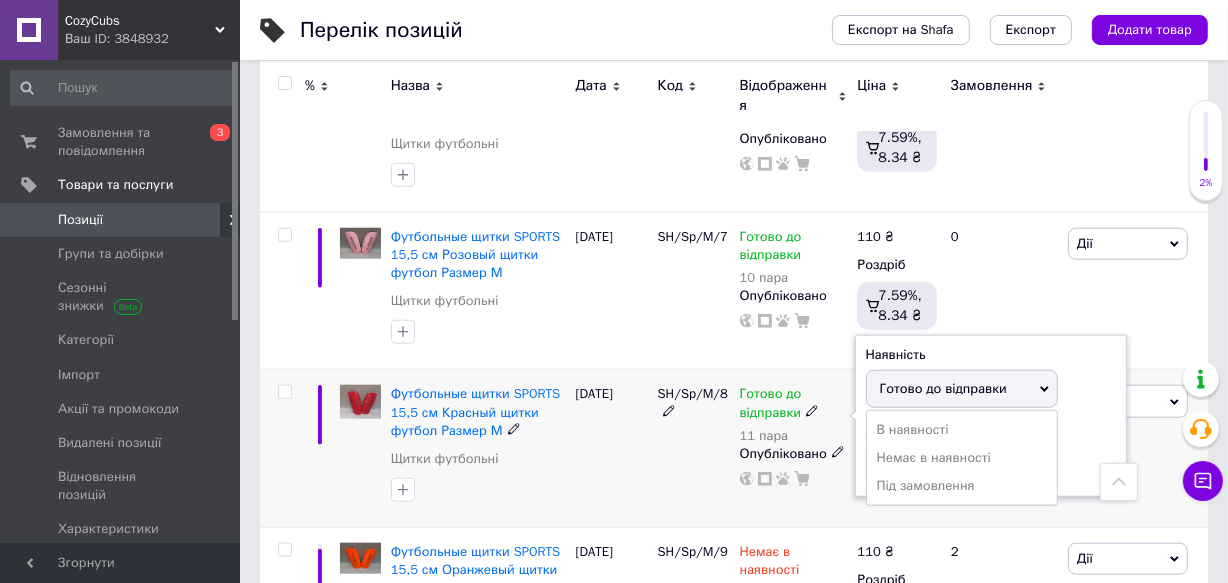 click on "Готово до відправки" at bounding box center [943, 388] 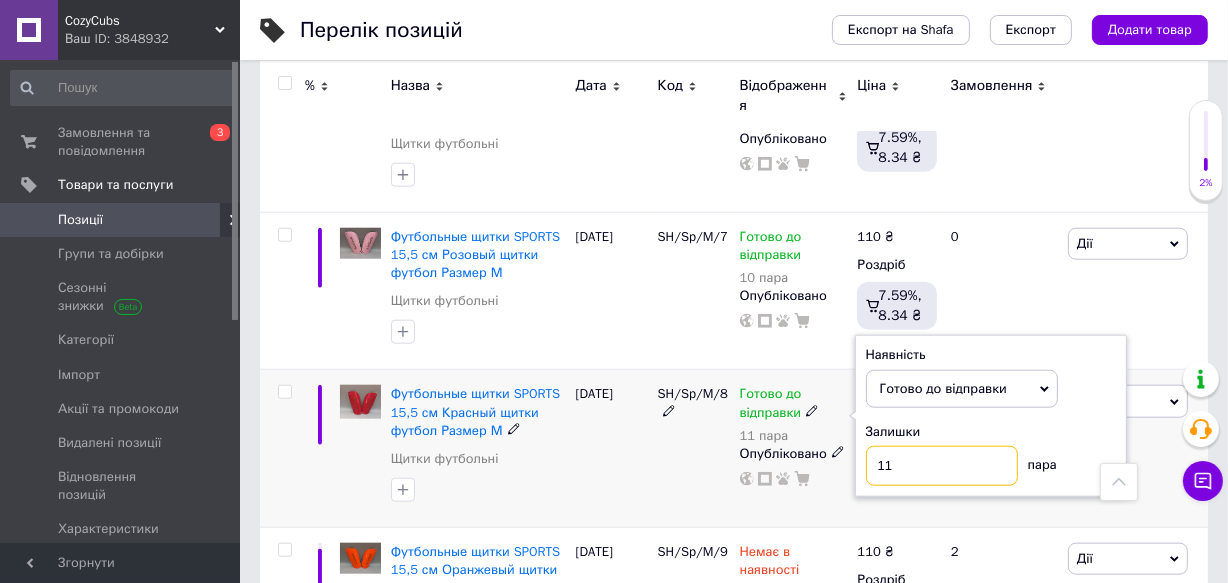 click on "11" at bounding box center [942, 466] 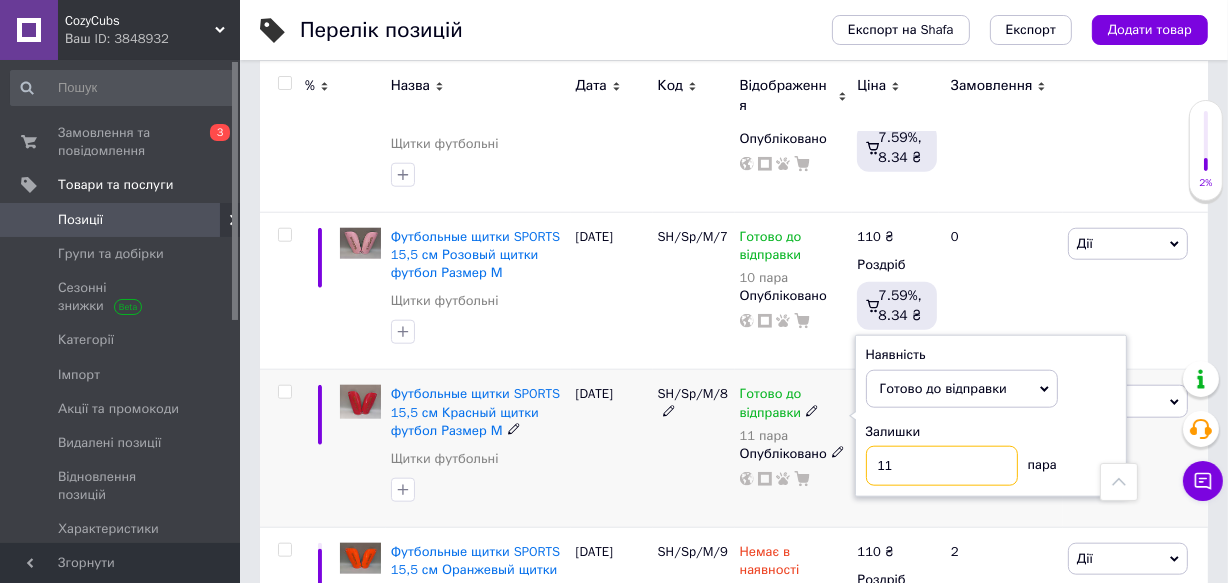 type on "1" 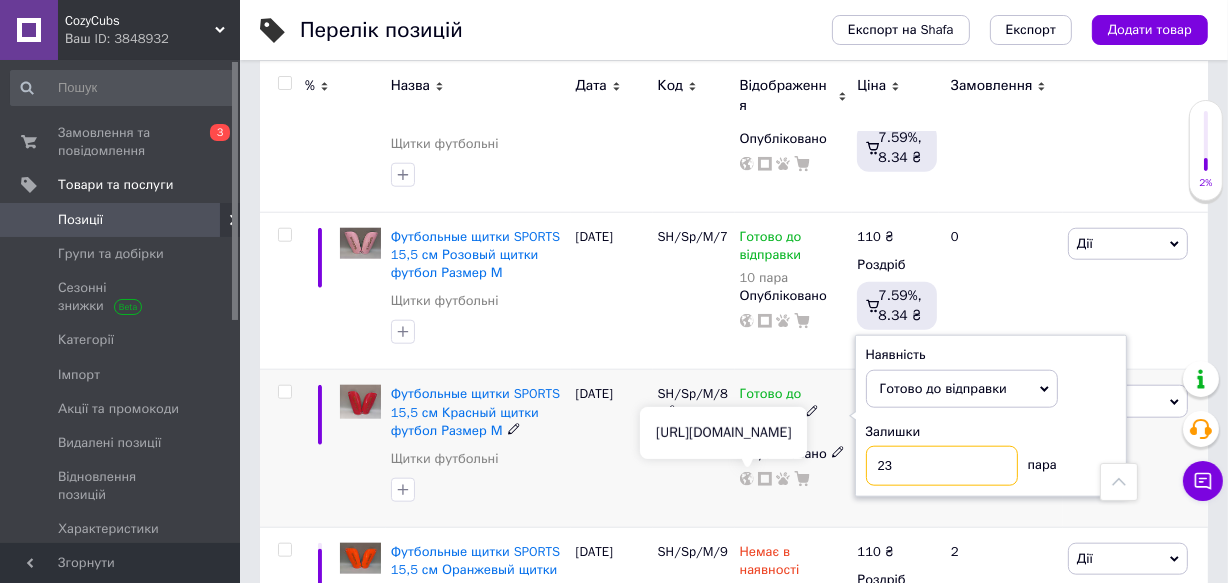 type on "23" 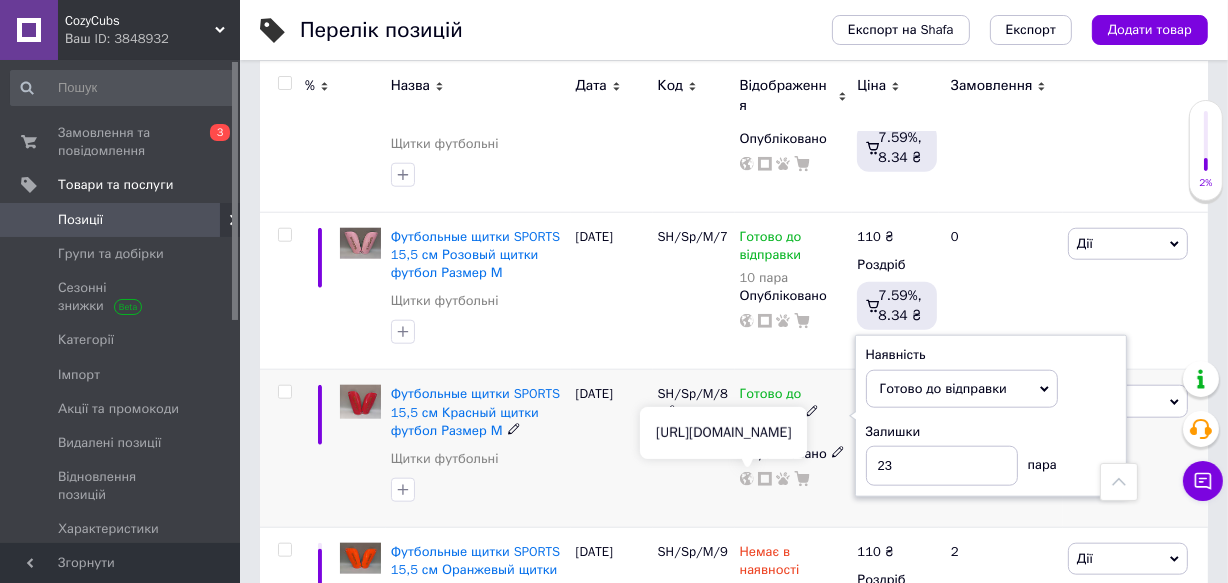 click on "SH/Sp/M/8" at bounding box center [694, 449] 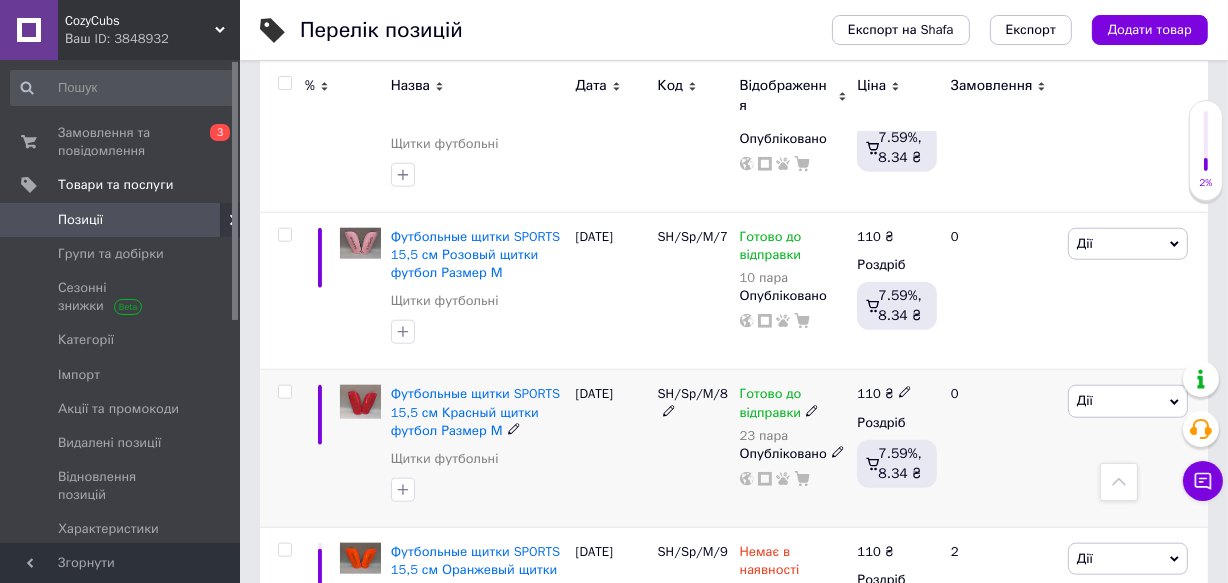click on "SH/Sp/M/8" at bounding box center (694, 449) 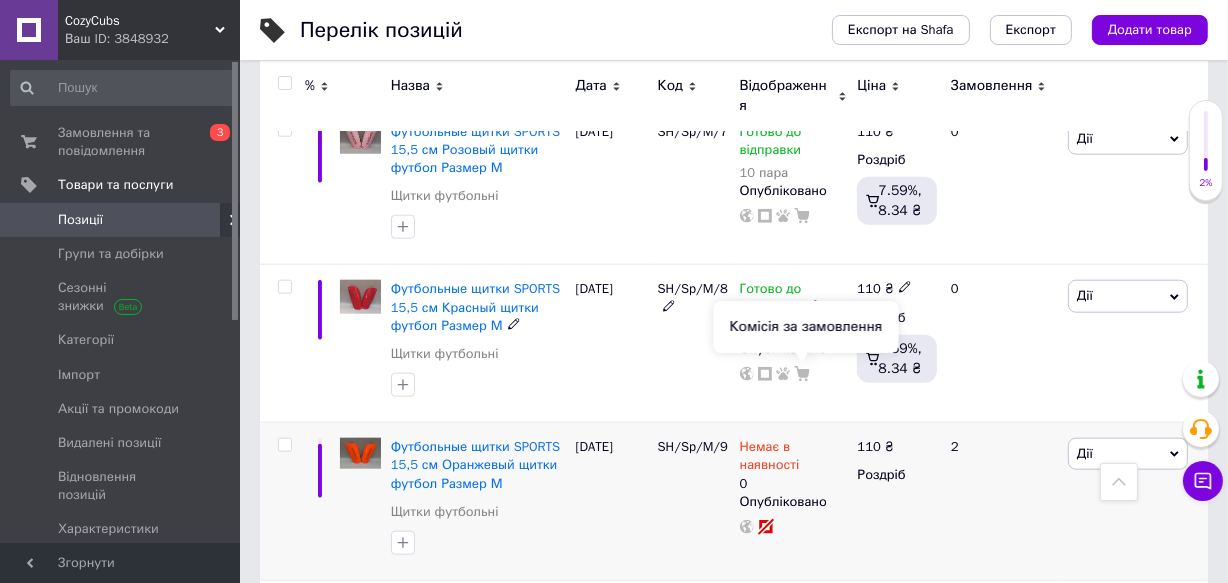 scroll, scrollTop: 1944, scrollLeft: 0, axis: vertical 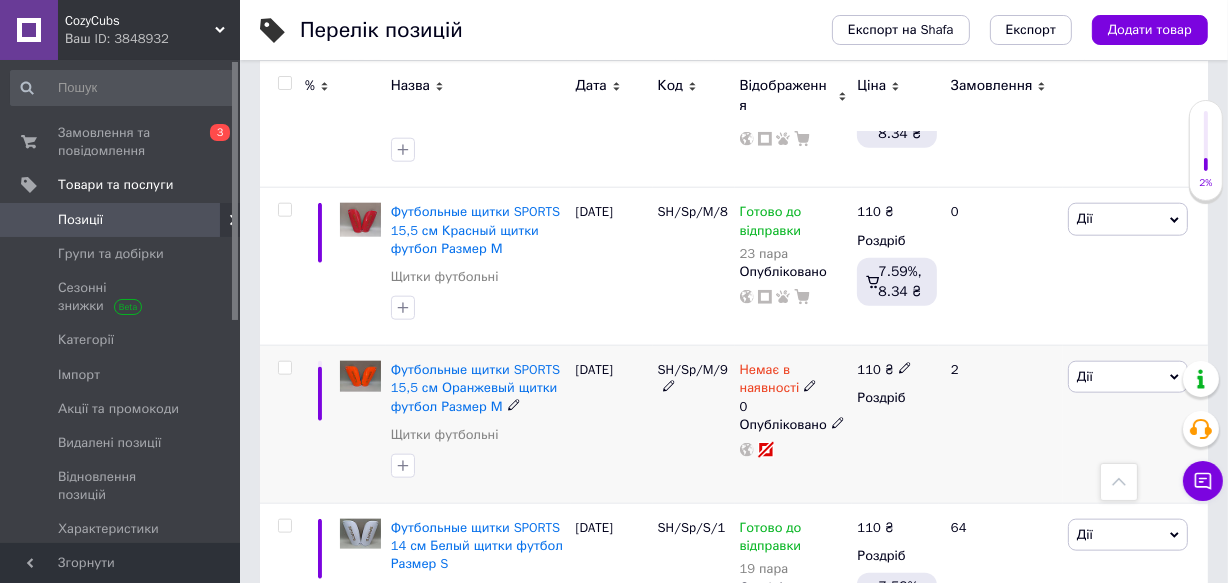 click 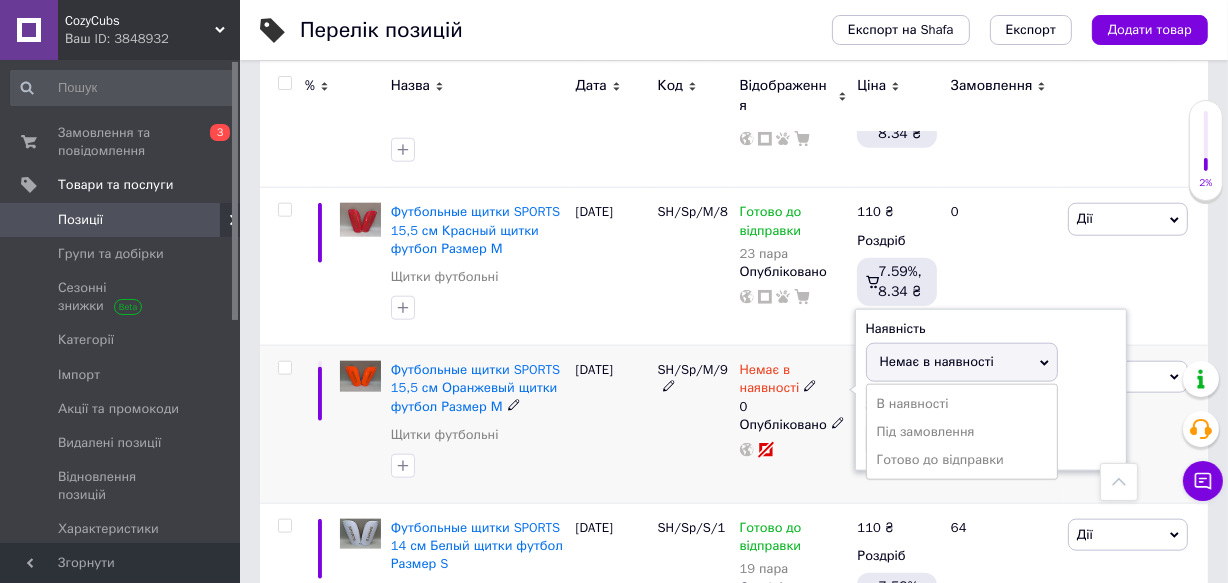 click on "Готово до відправки" at bounding box center [962, 460] 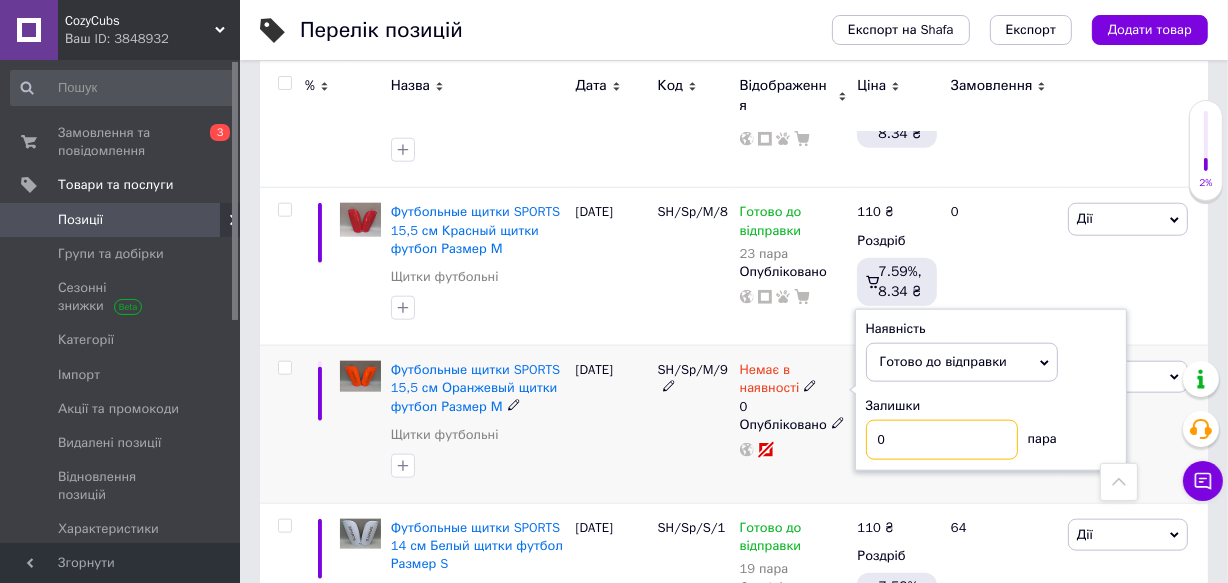 click on "0" at bounding box center [942, 440] 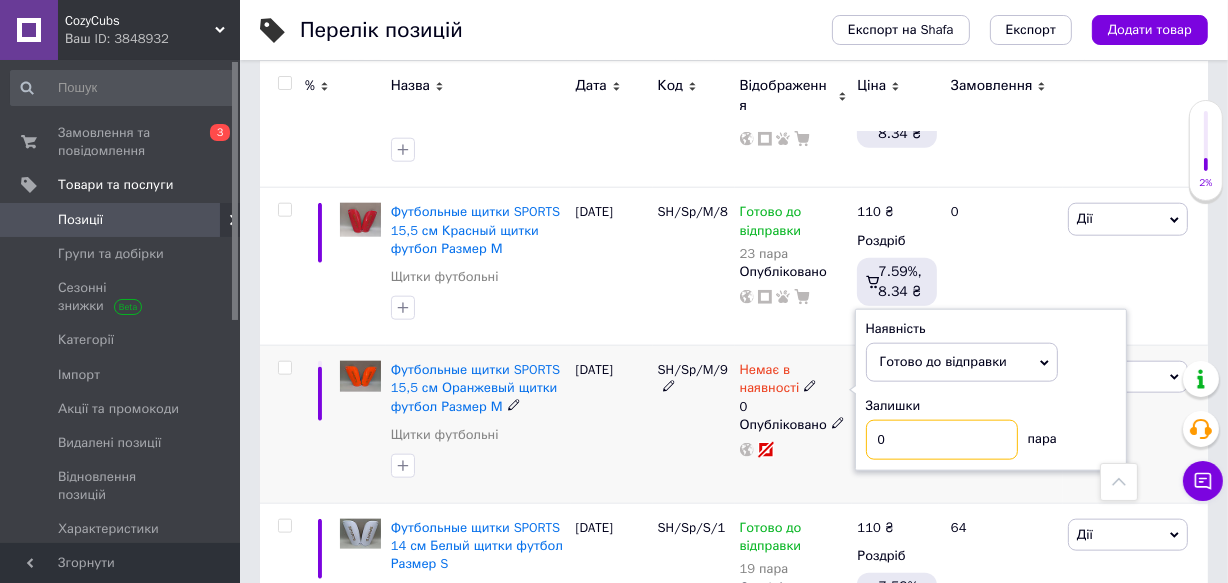 drag, startPoint x: 891, startPoint y: 439, endPoint x: 861, endPoint y: 441, distance: 30.066593 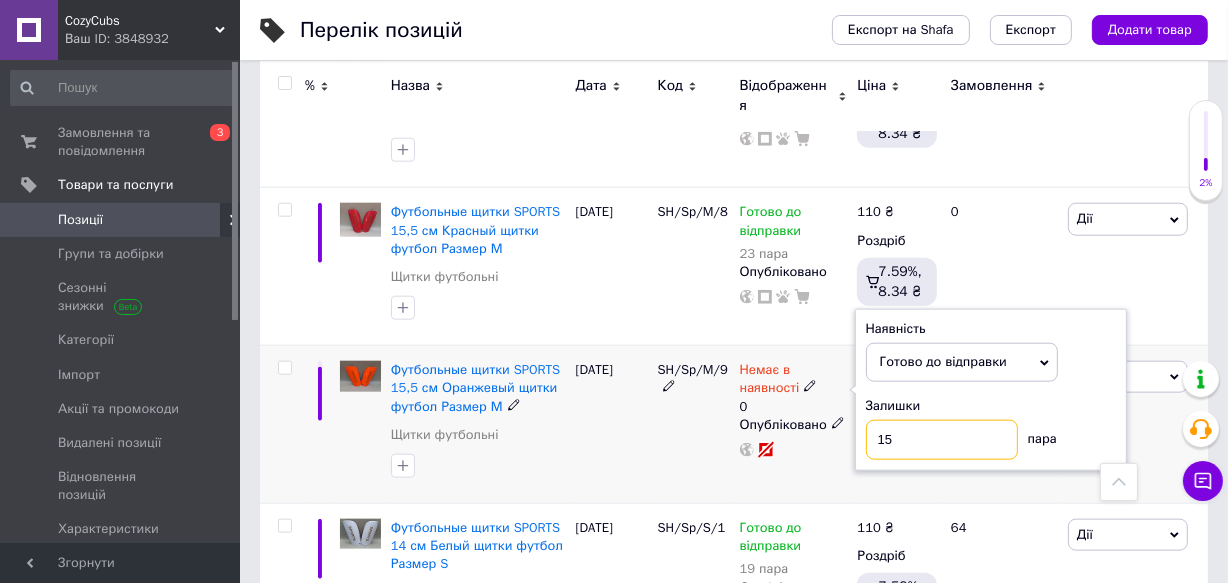 type on "15" 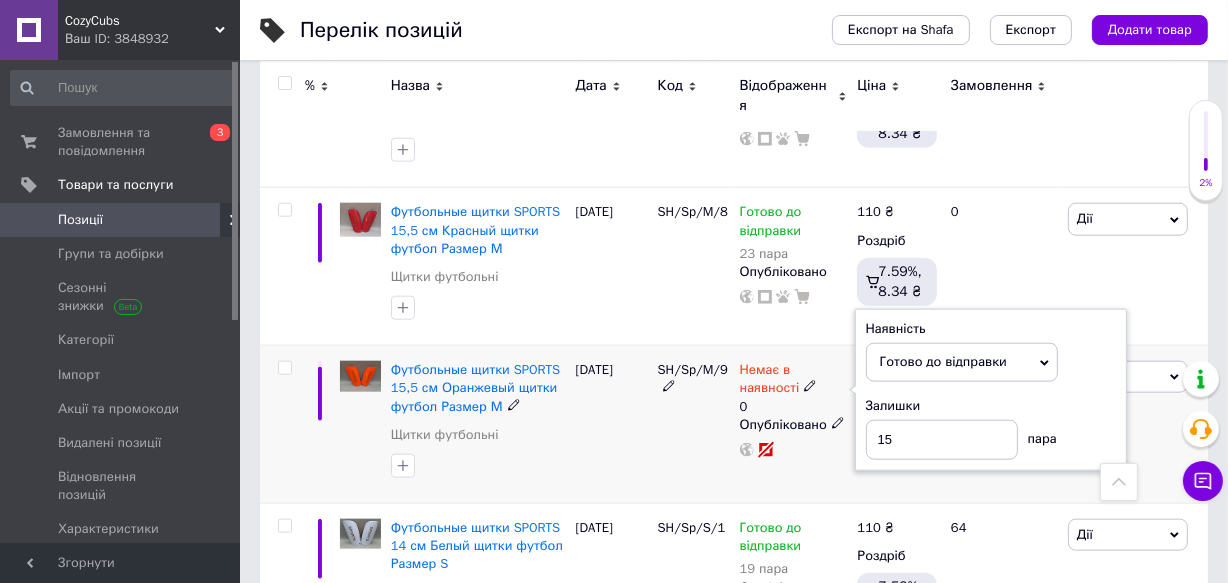click on "SH/Sp/M/9" at bounding box center (694, 425) 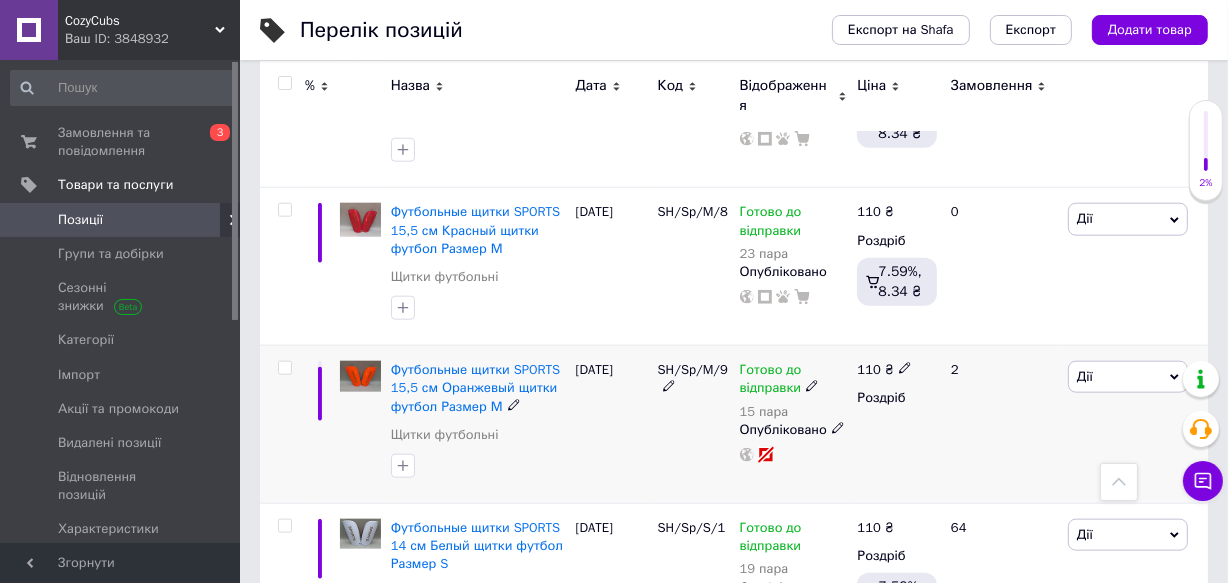 click on "SH/Sp/M/9" at bounding box center [694, 425] 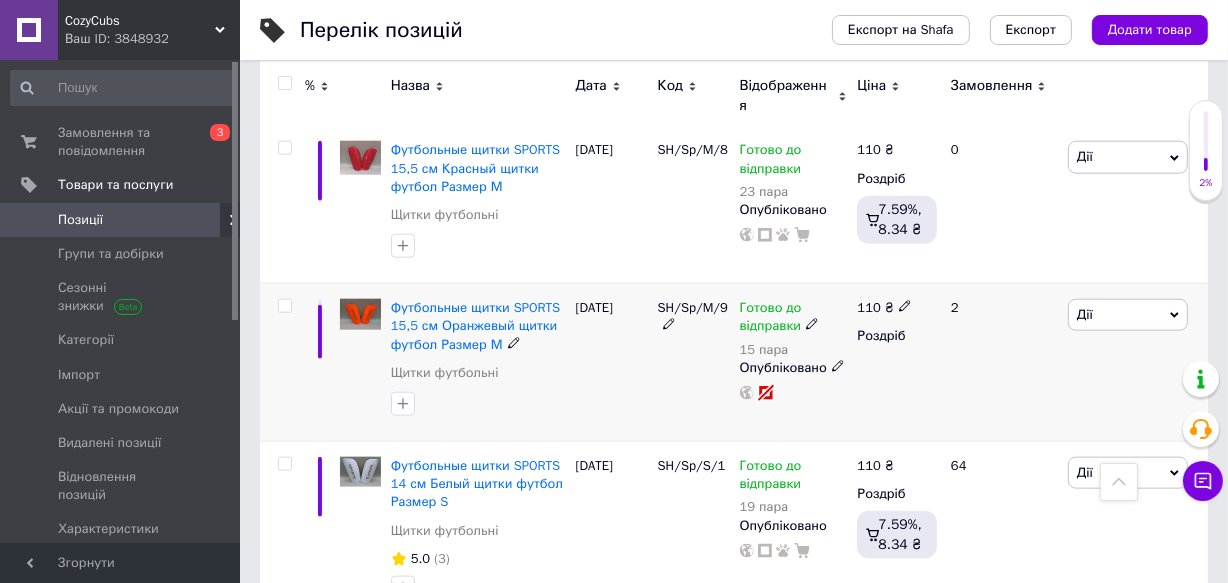 scroll, scrollTop: 2035, scrollLeft: 0, axis: vertical 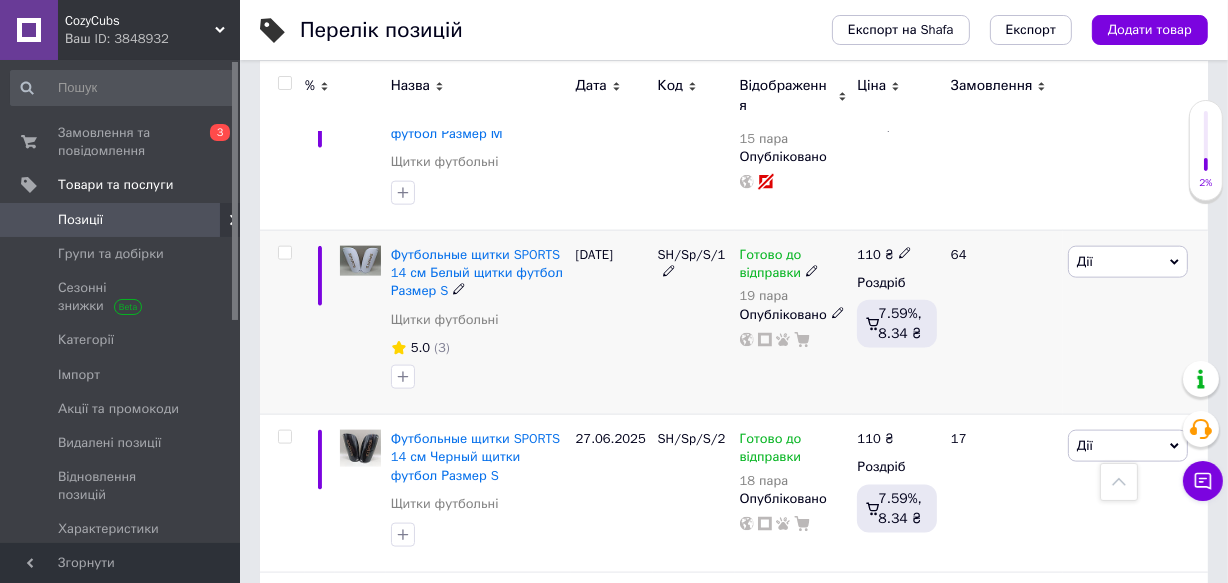 click 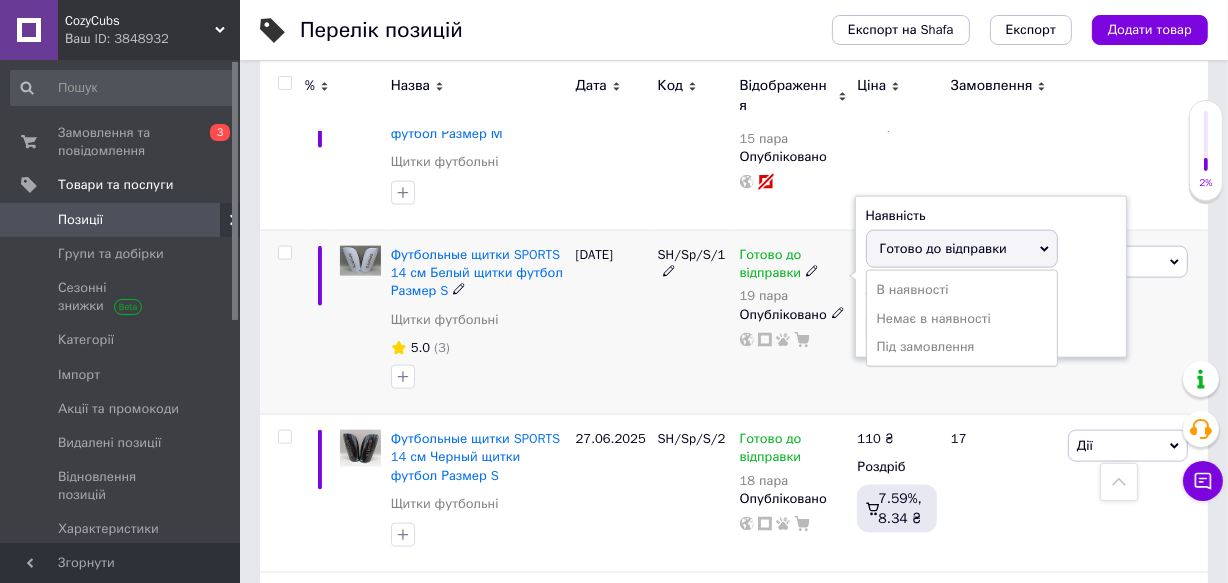 click on "Готово до відправки" at bounding box center [962, 249] 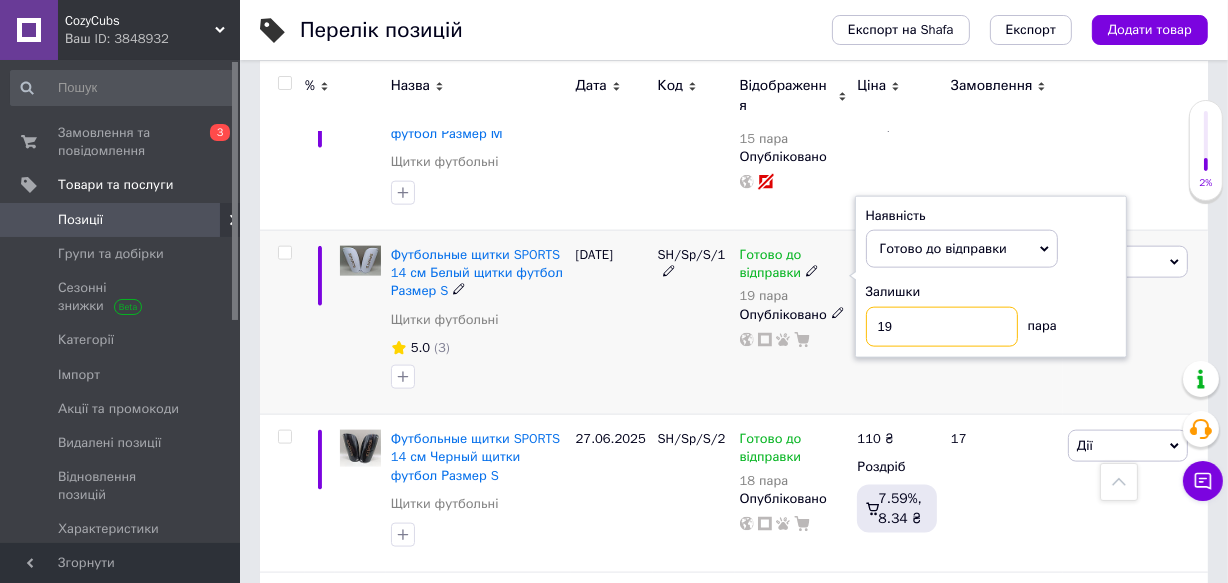 drag, startPoint x: 905, startPoint y: 330, endPoint x: 874, endPoint y: 324, distance: 31.575306 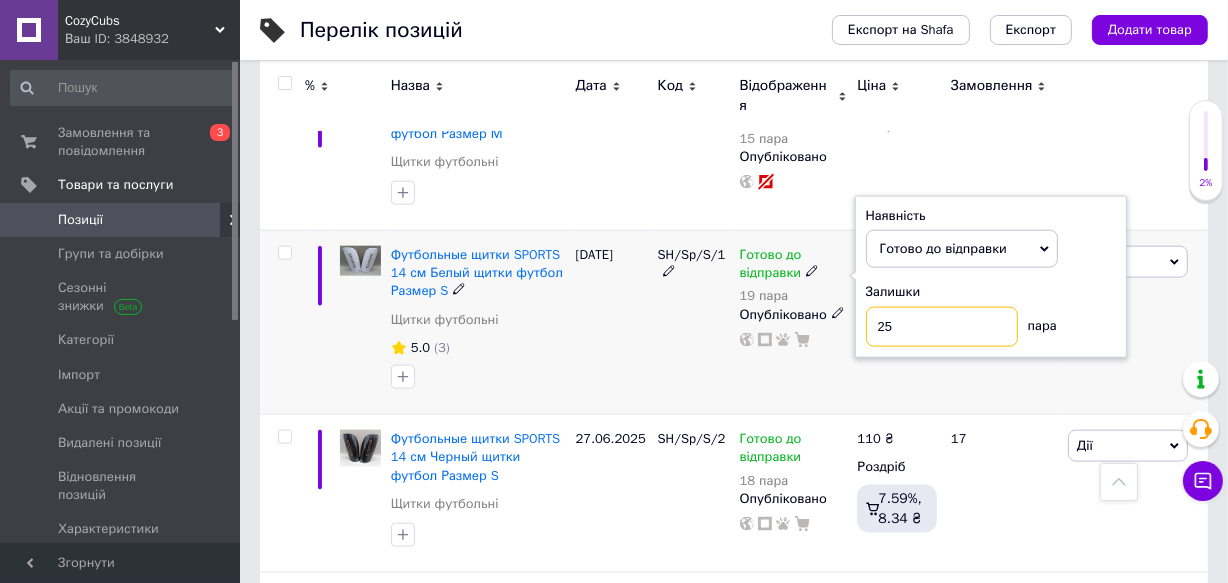 type on "25" 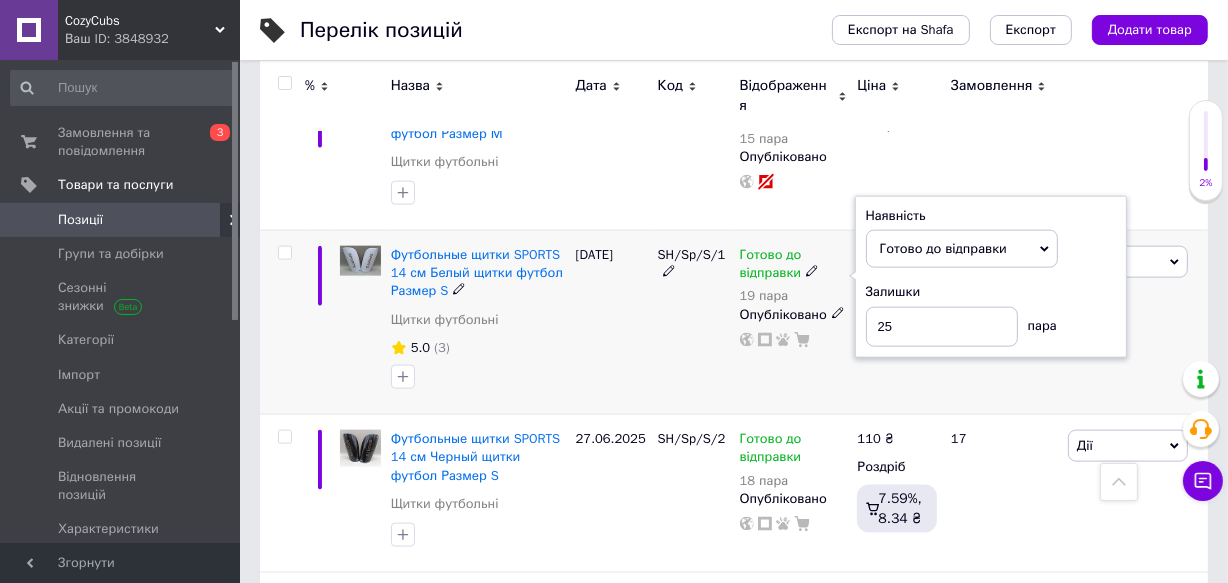 click on "5.0 (3)" at bounding box center [478, 348] 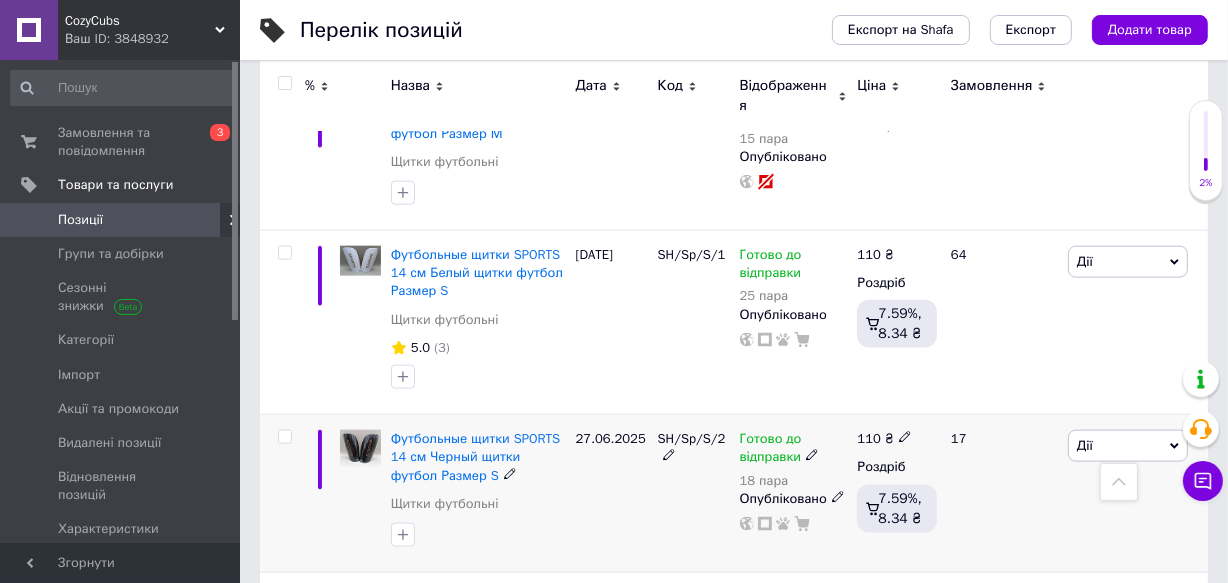 click 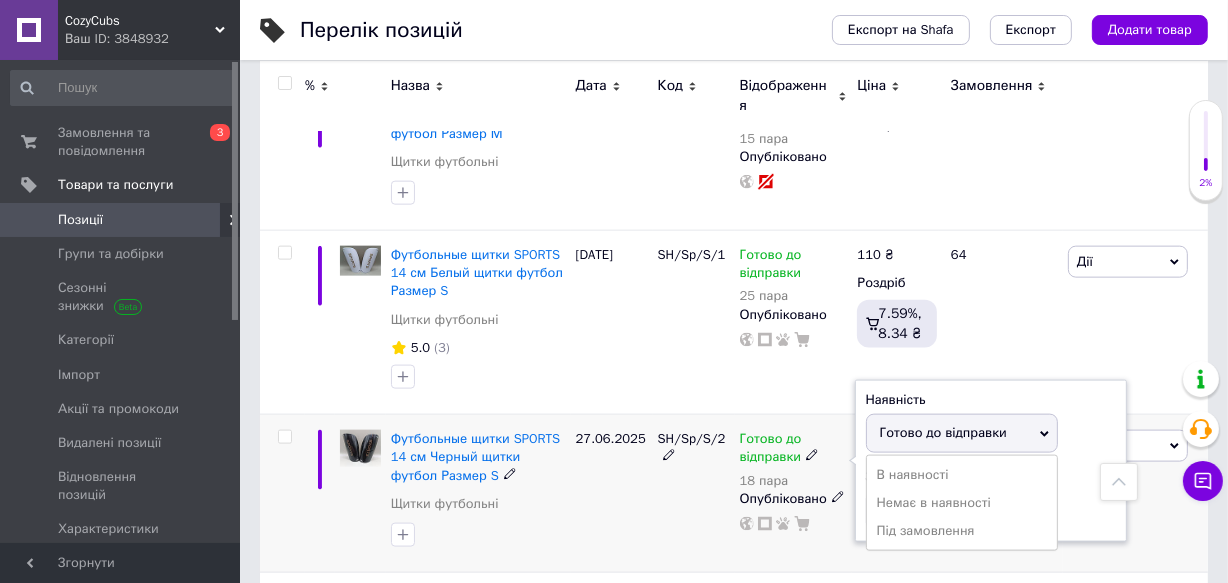 click on "Готово до відправки" at bounding box center (943, 432) 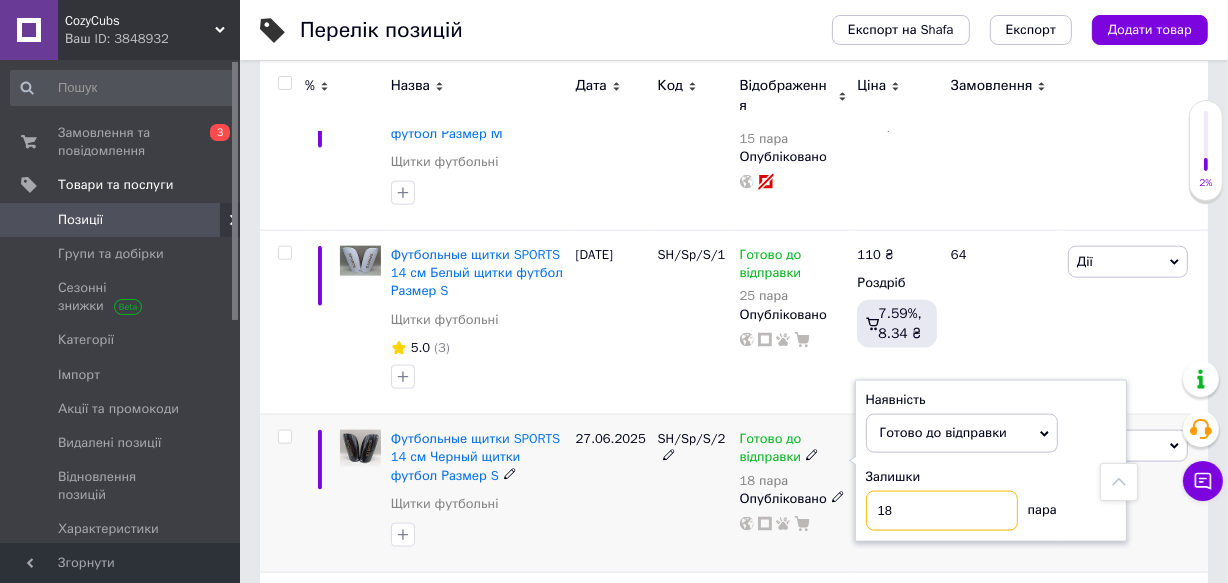 drag, startPoint x: 908, startPoint y: 507, endPoint x: 879, endPoint y: 509, distance: 29.068884 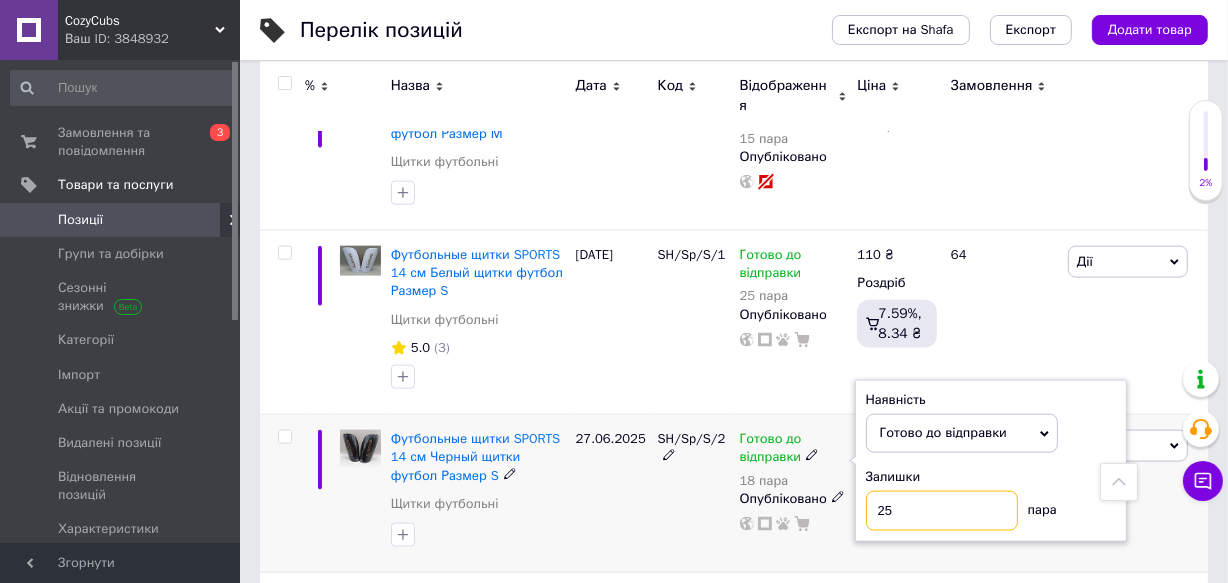 type on "25" 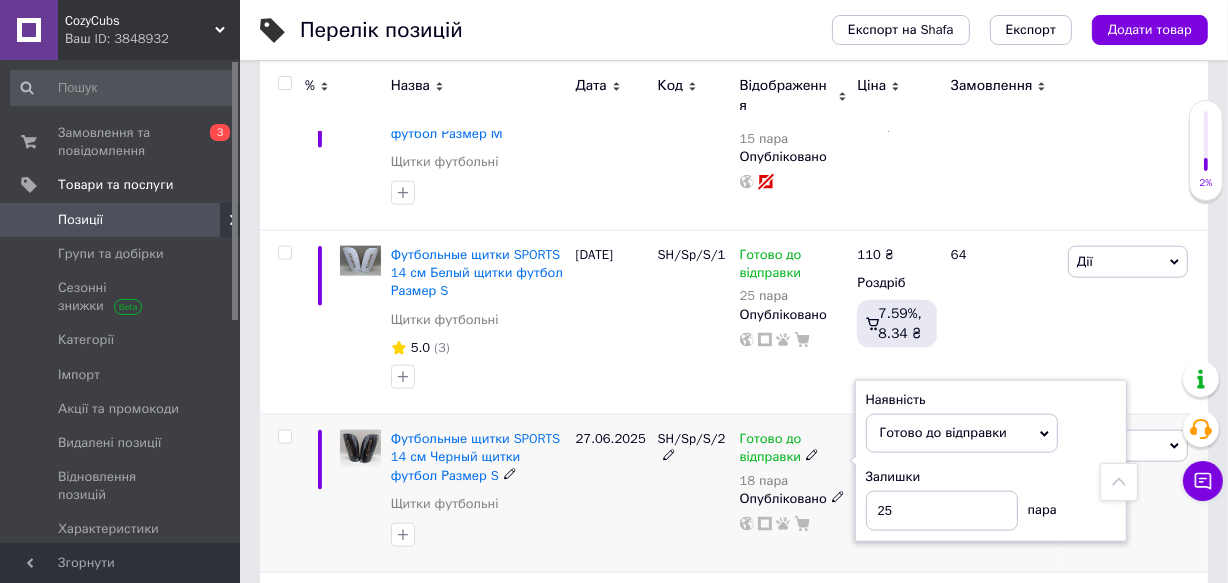 click on "SH/Sp/S/2" at bounding box center [694, 494] 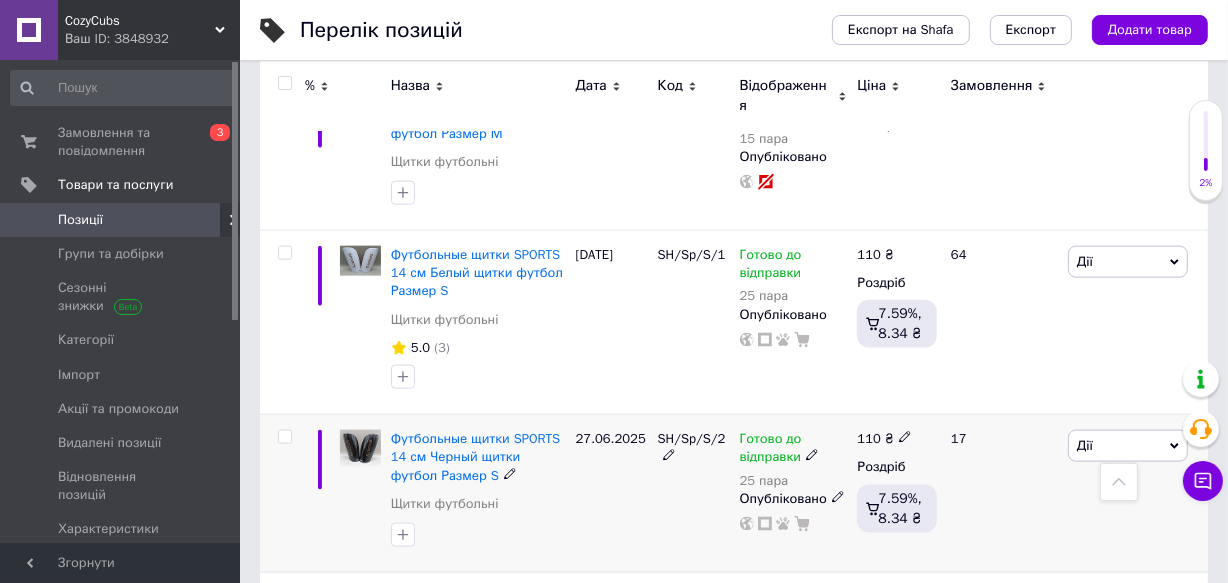 click on "SH/Sp/S/2" at bounding box center (694, 494) 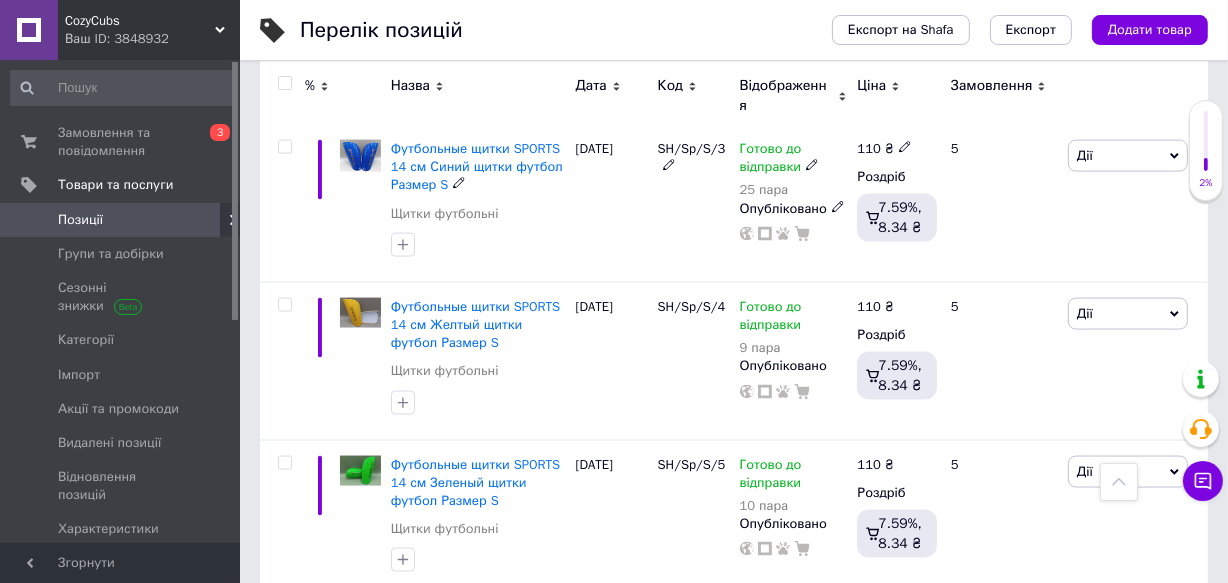 scroll, scrollTop: 2671, scrollLeft: 0, axis: vertical 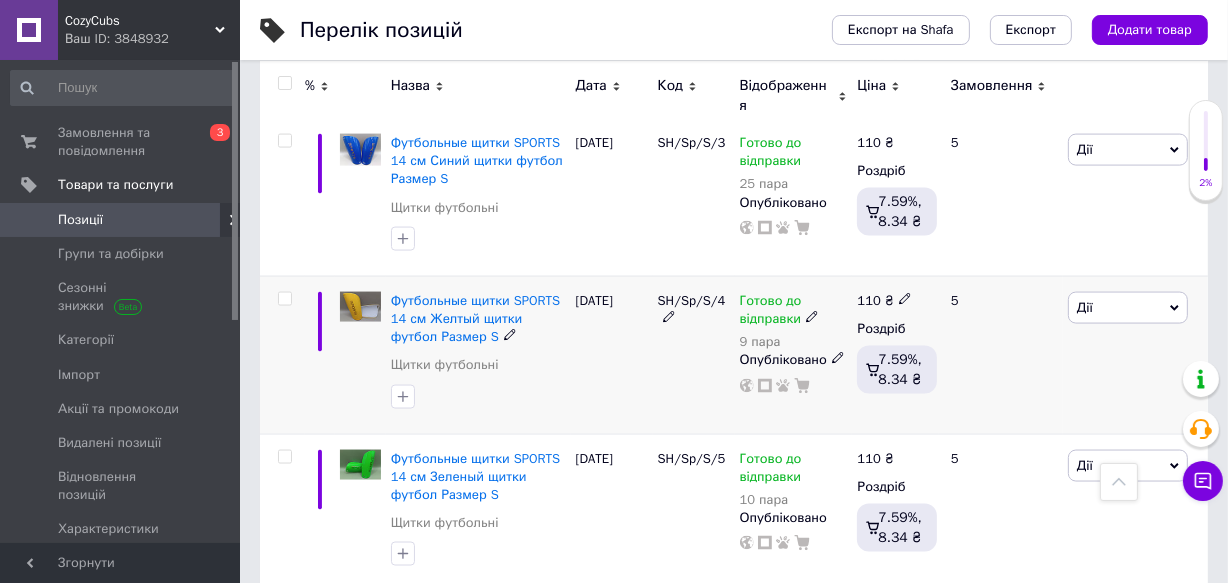 click 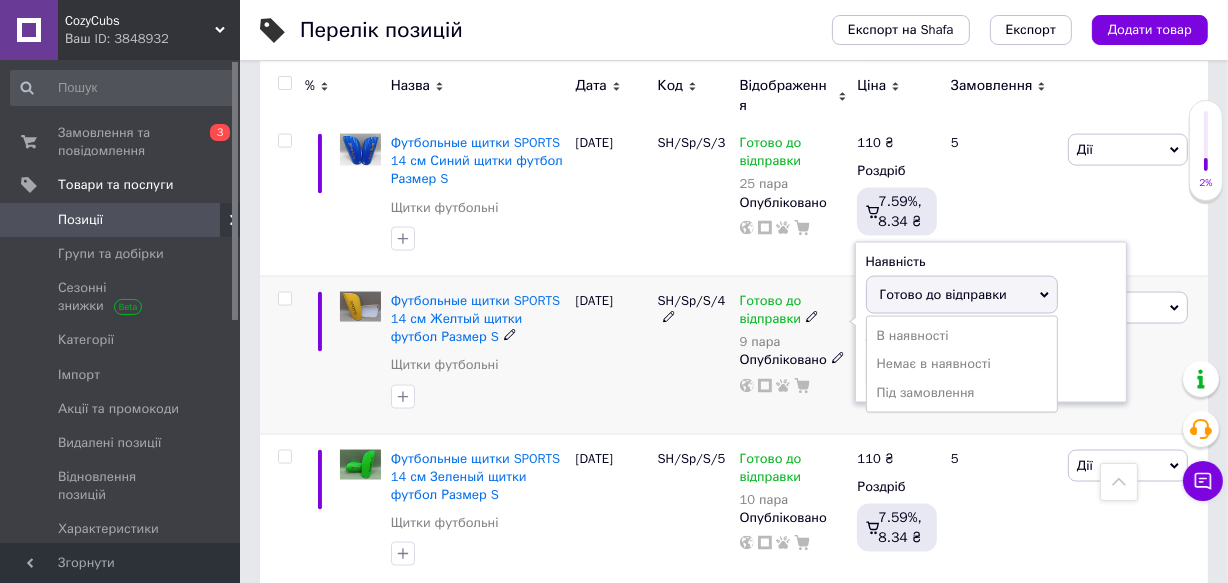 click on "Готово до відправки" at bounding box center [943, 294] 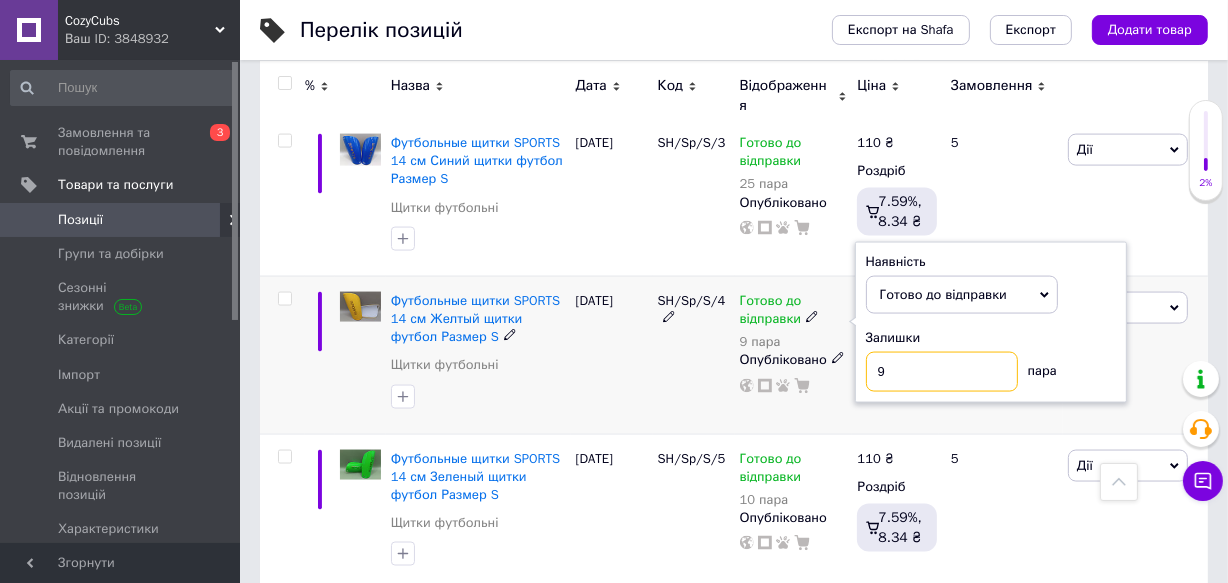 click on "9" at bounding box center [942, 372] 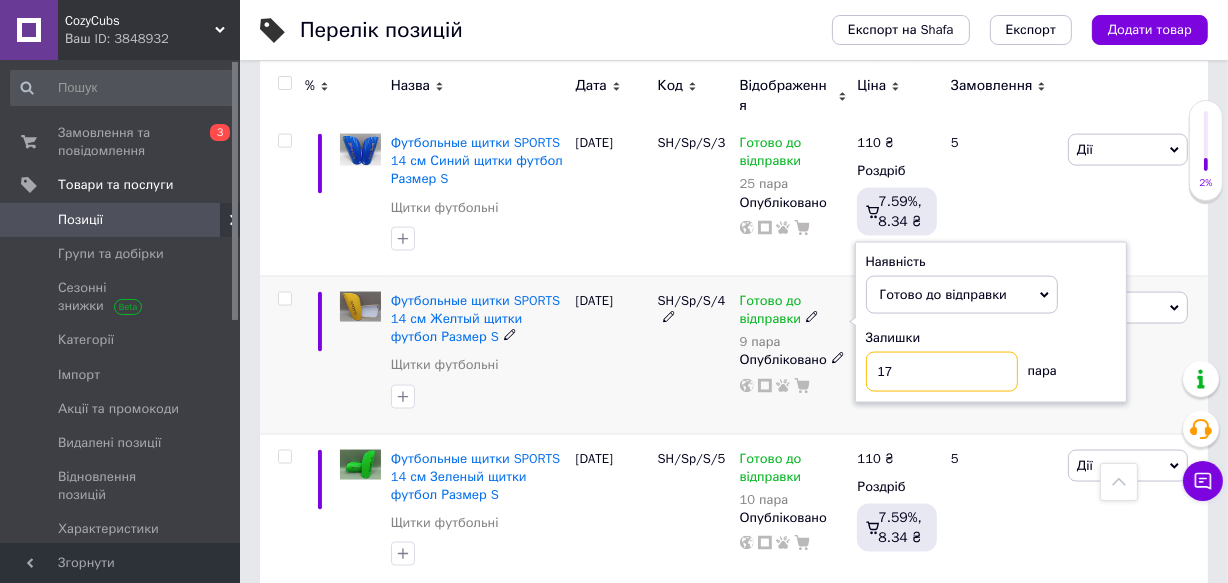 type on "17" 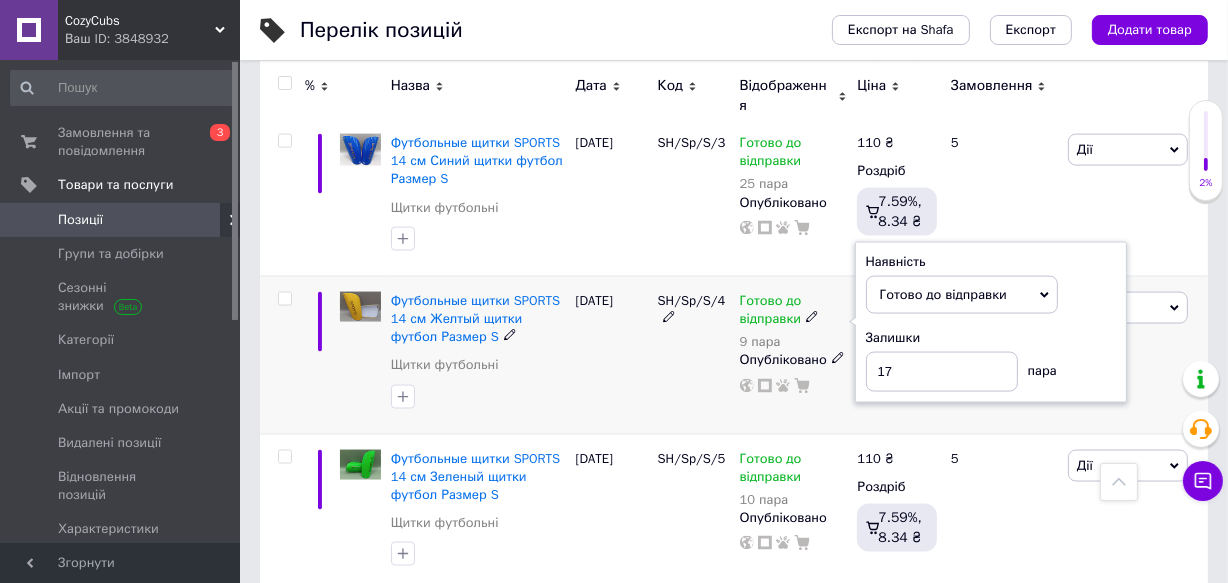 click on "SH/Sp/S/4" at bounding box center (694, 355) 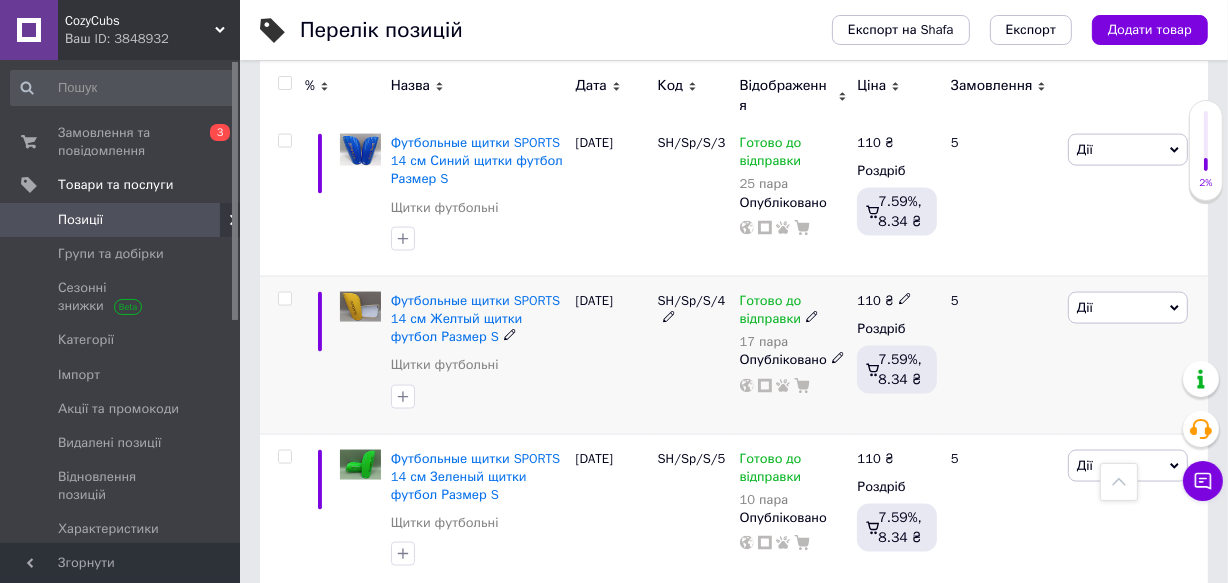 click on "SH/Sp/S/4" at bounding box center [694, 355] 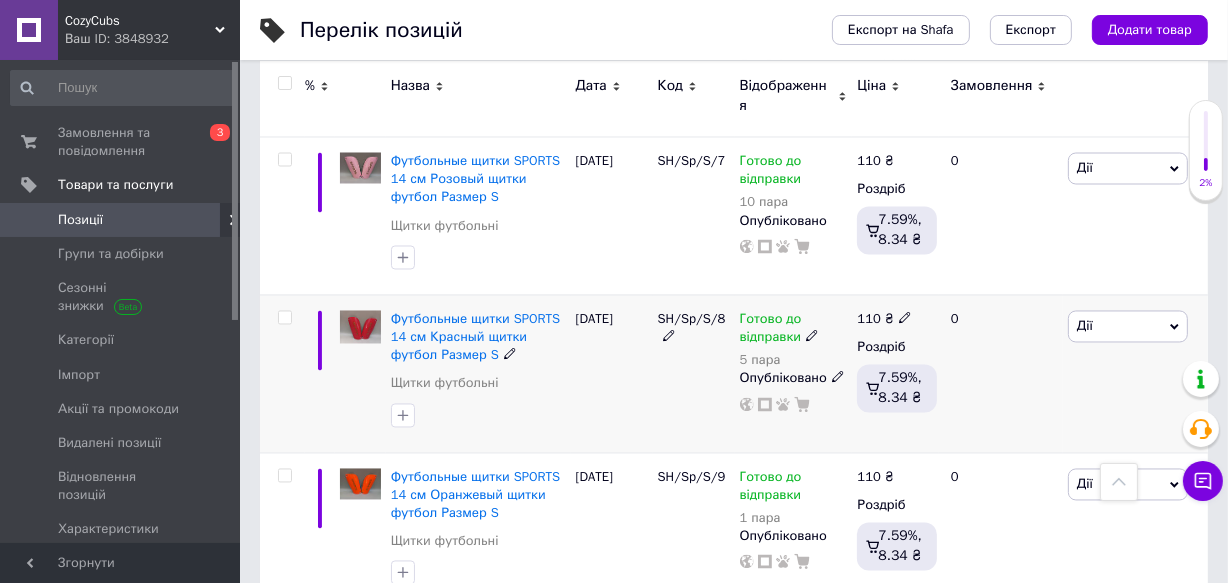 scroll, scrollTop: 3308, scrollLeft: 0, axis: vertical 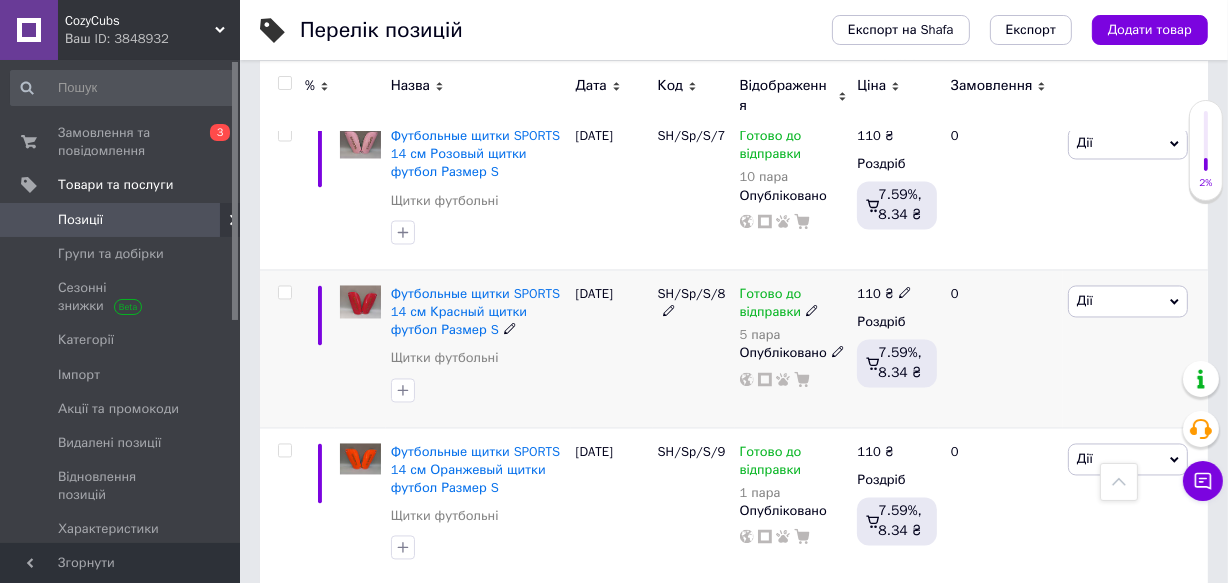 click 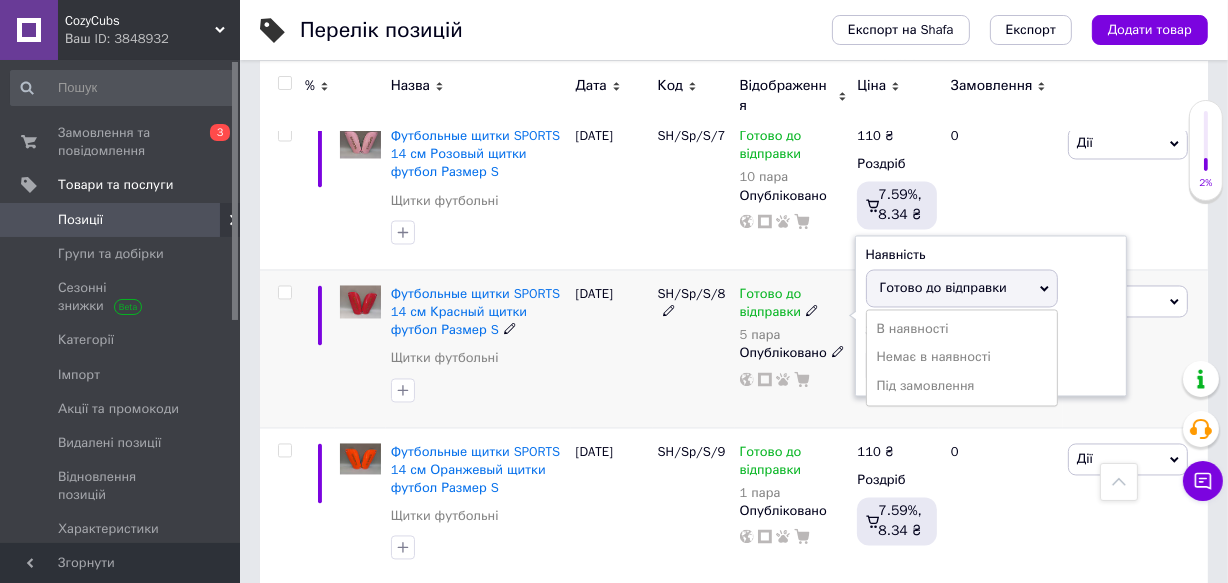 click on "Готово до відправки" at bounding box center (943, 288) 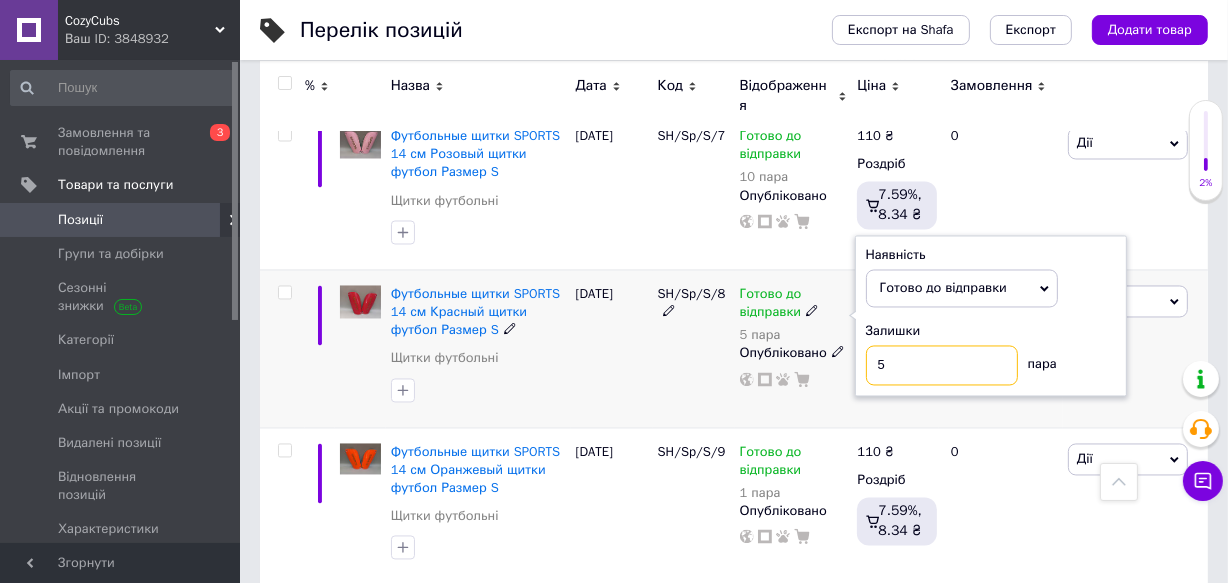 drag, startPoint x: 921, startPoint y: 363, endPoint x: 891, endPoint y: 367, distance: 30.265491 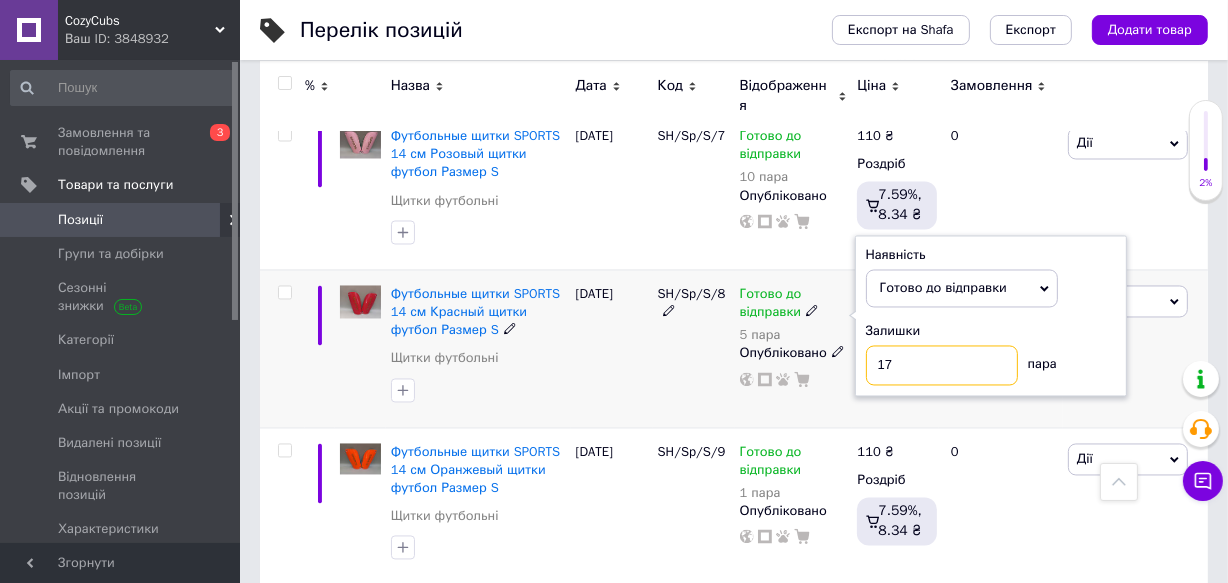 type on "17" 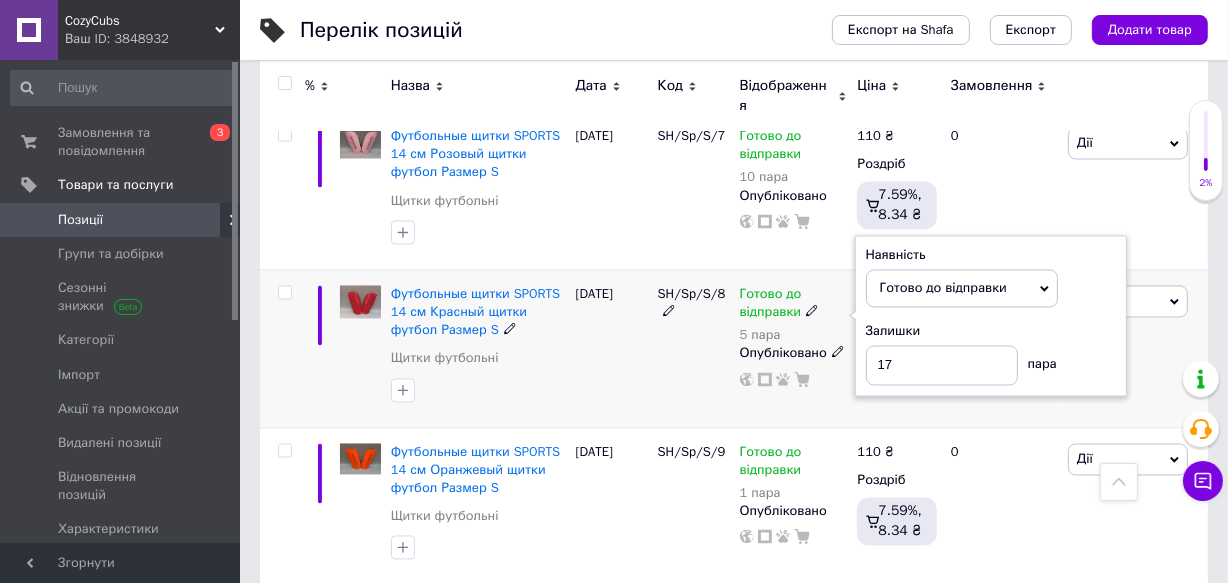 click on "[DATE]" at bounding box center (612, 349) 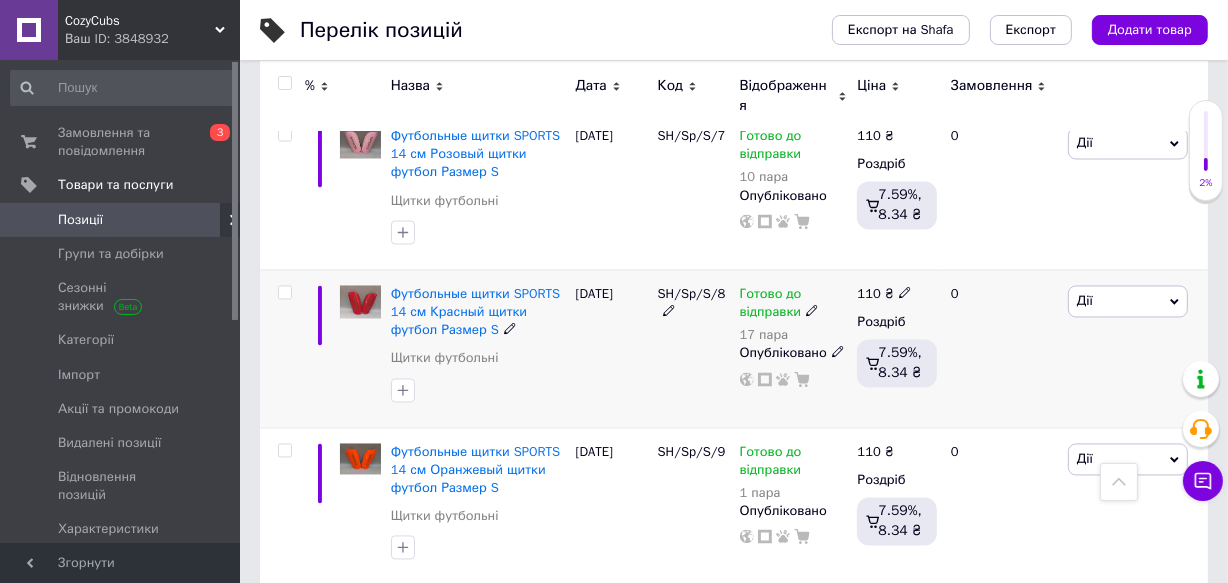 click on "SH/Sp/S/8" at bounding box center (694, 349) 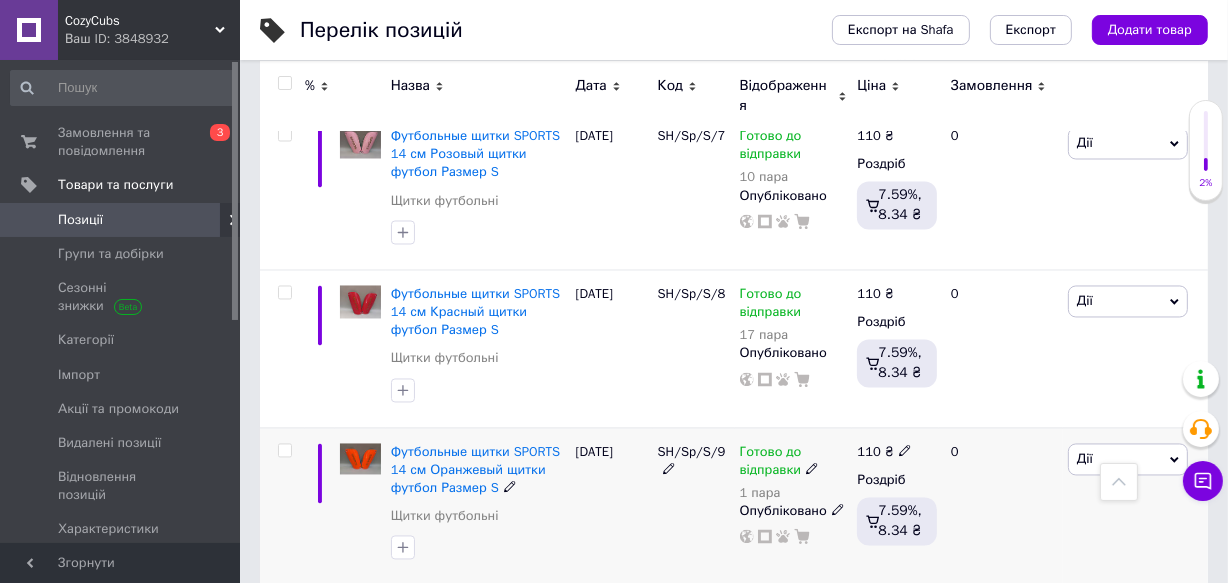 click 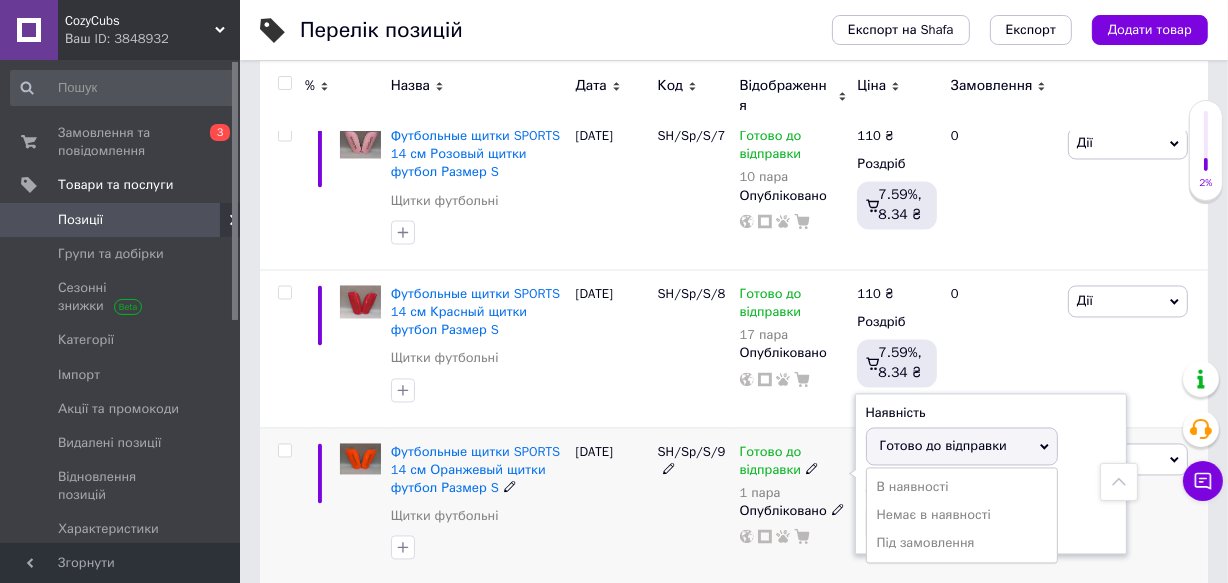 click on "Готово до відправки" at bounding box center [943, 446] 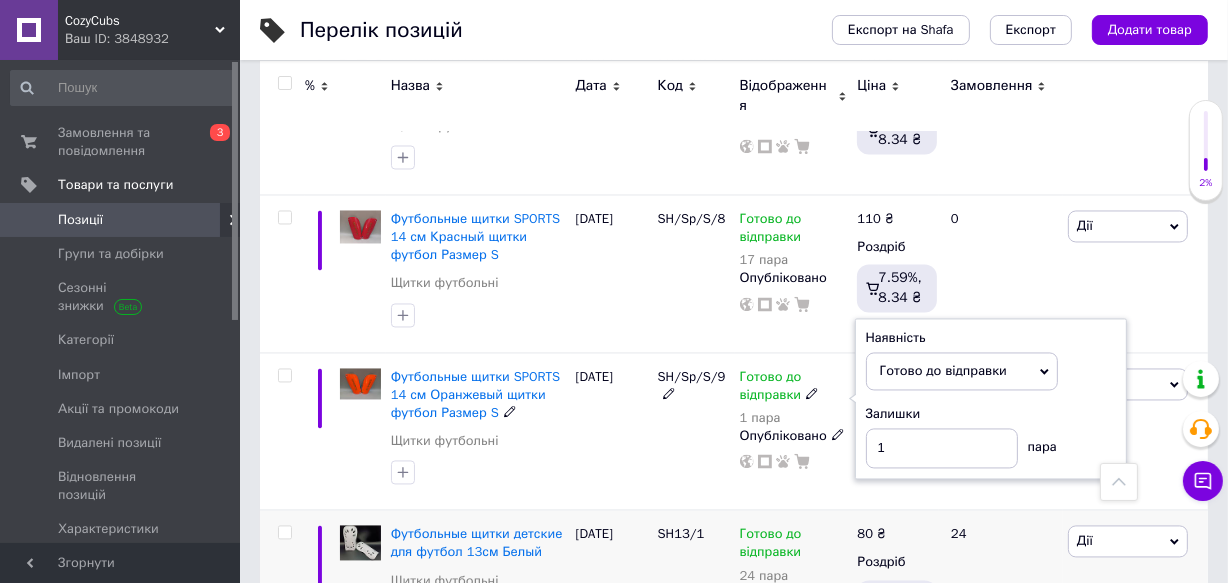 scroll, scrollTop: 3490, scrollLeft: 0, axis: vertical 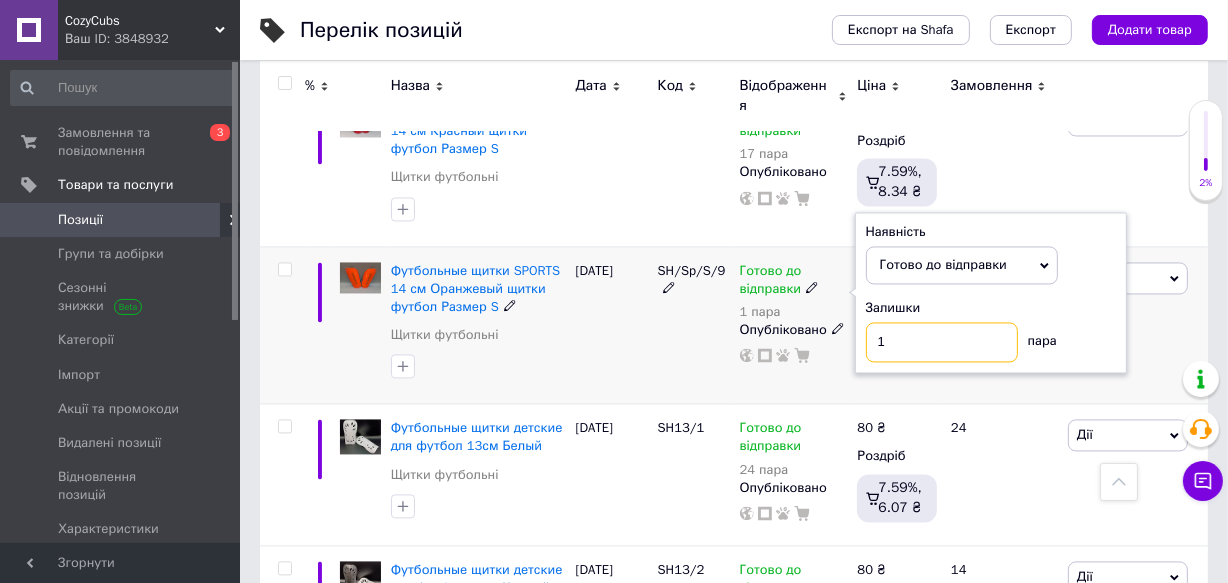 drag, startPoint x: 924, startPoint y: 338, endPoint x: 875, endPoint y: 338, distance: 49 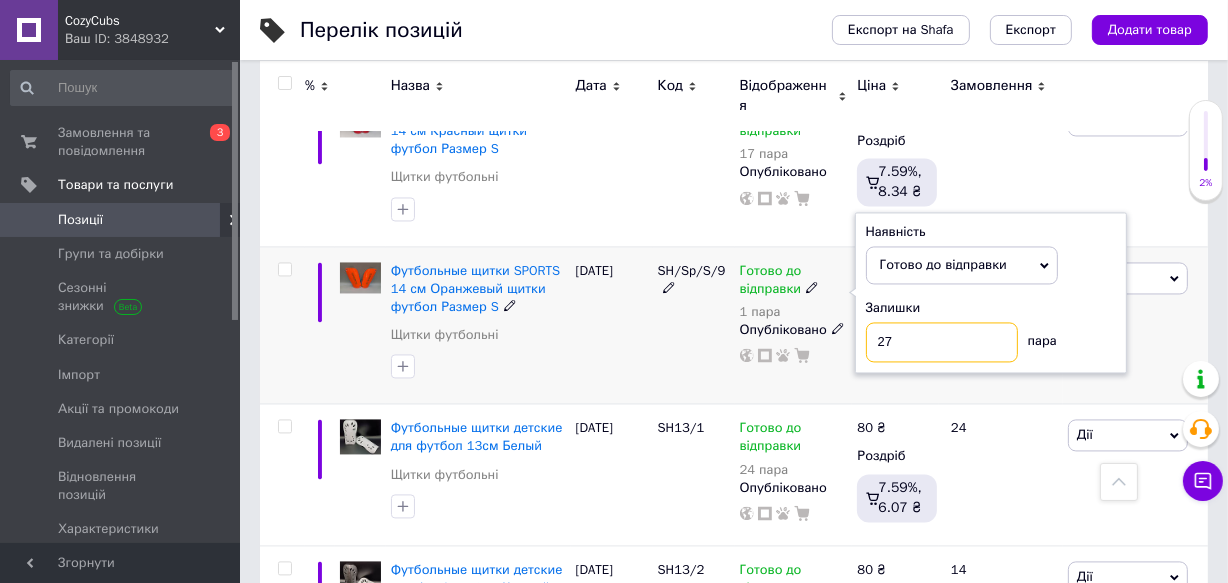 type on "27" 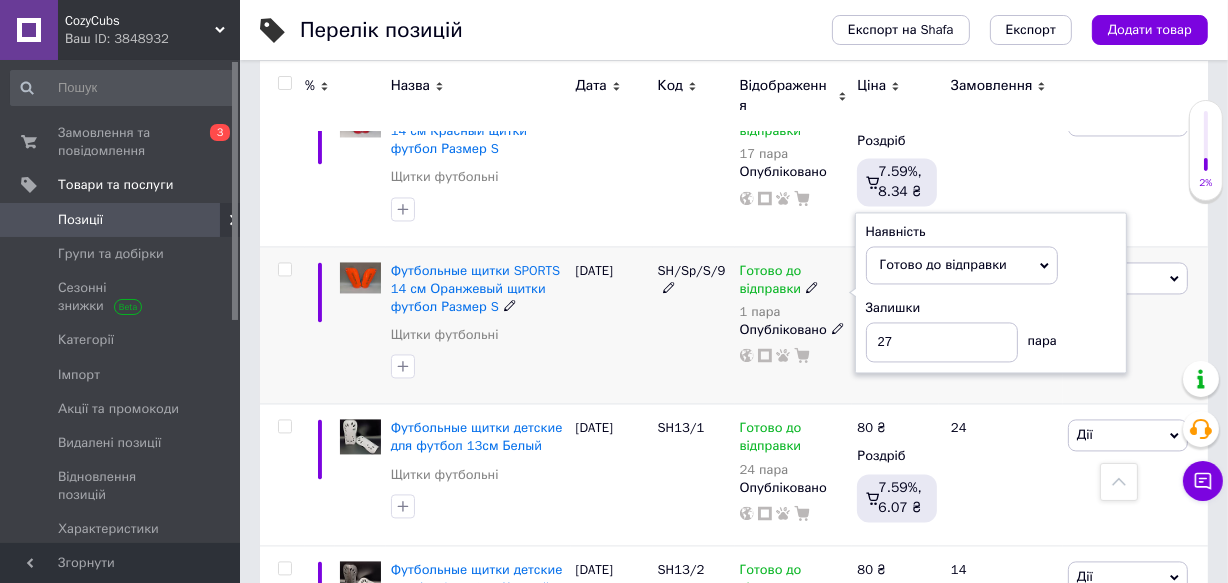 click on "[DATE]" at bounding box center [612, 325] 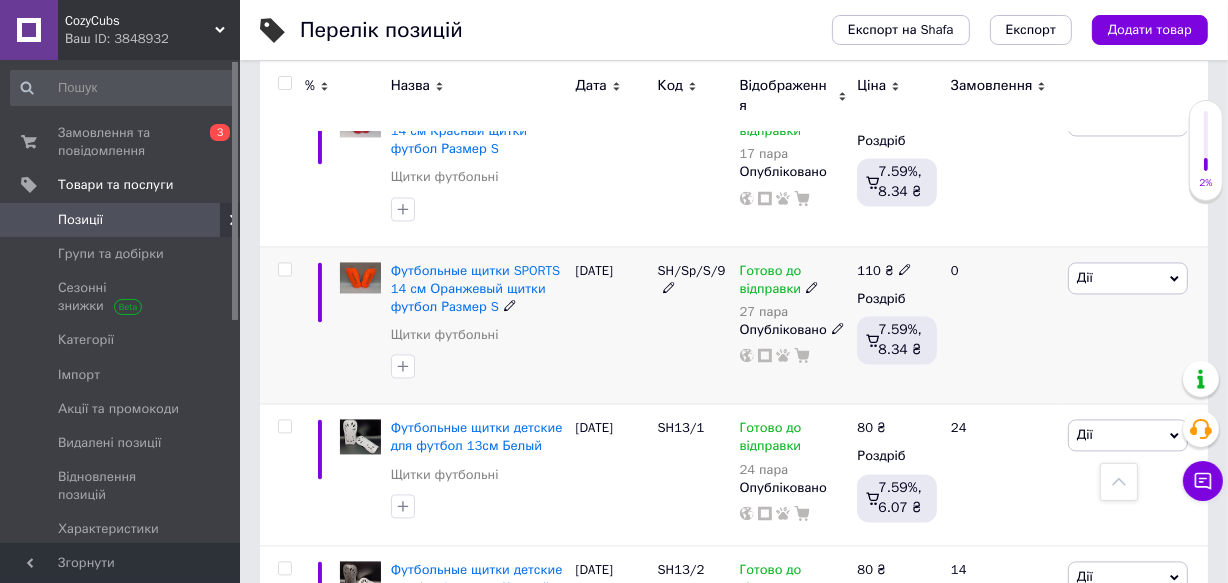click on "[DATE]" at bounding box center [612, 325] 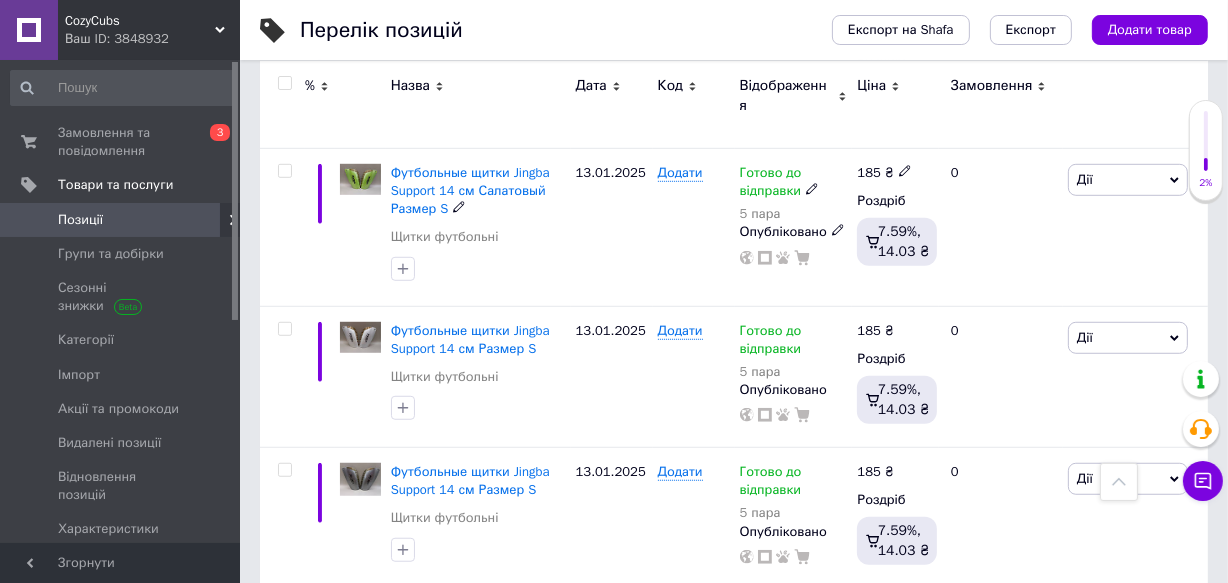 scroll, scrollTop: 7798, scrollLeft: 0, axis: vertical 